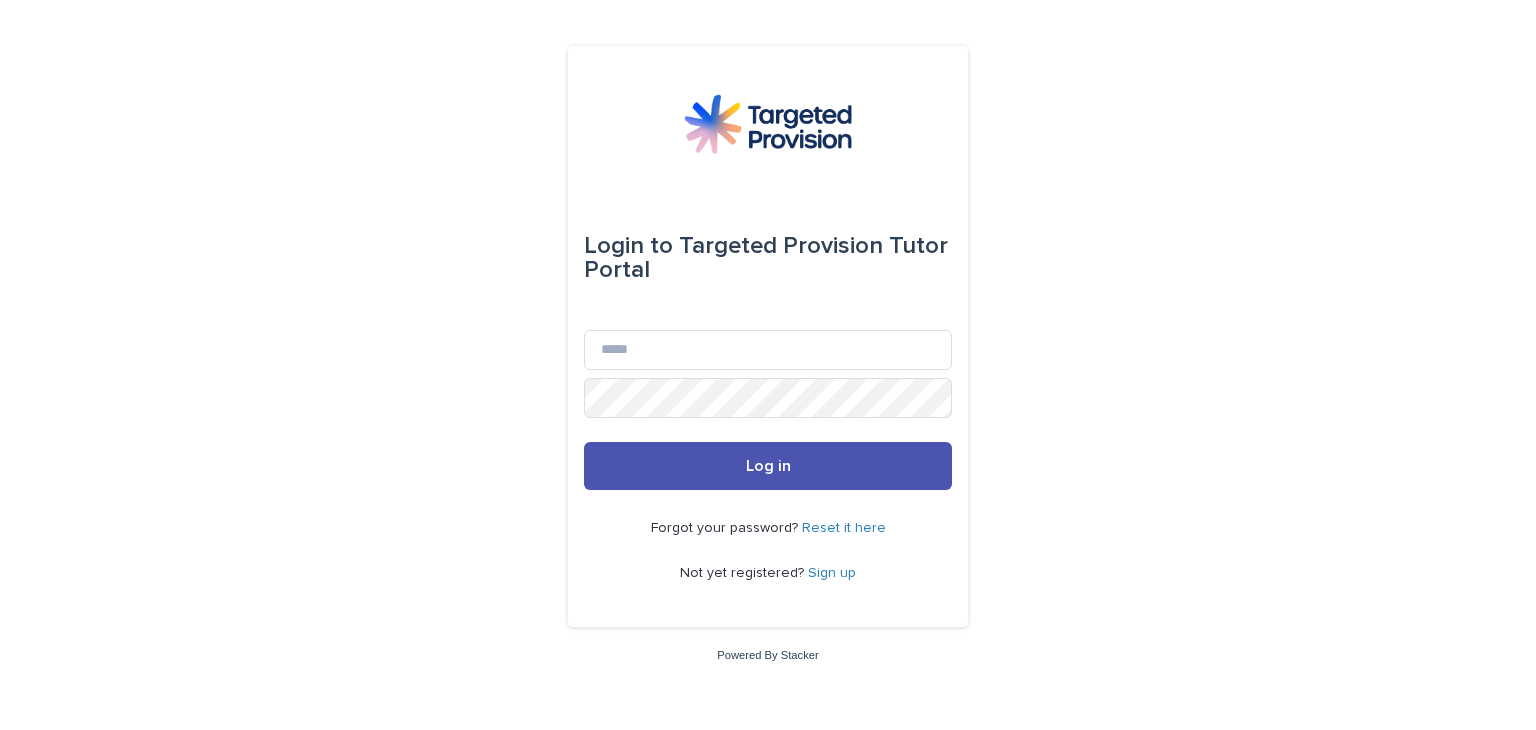 scroll, scrollTop: 0, scrollLeft: 0, axis: both 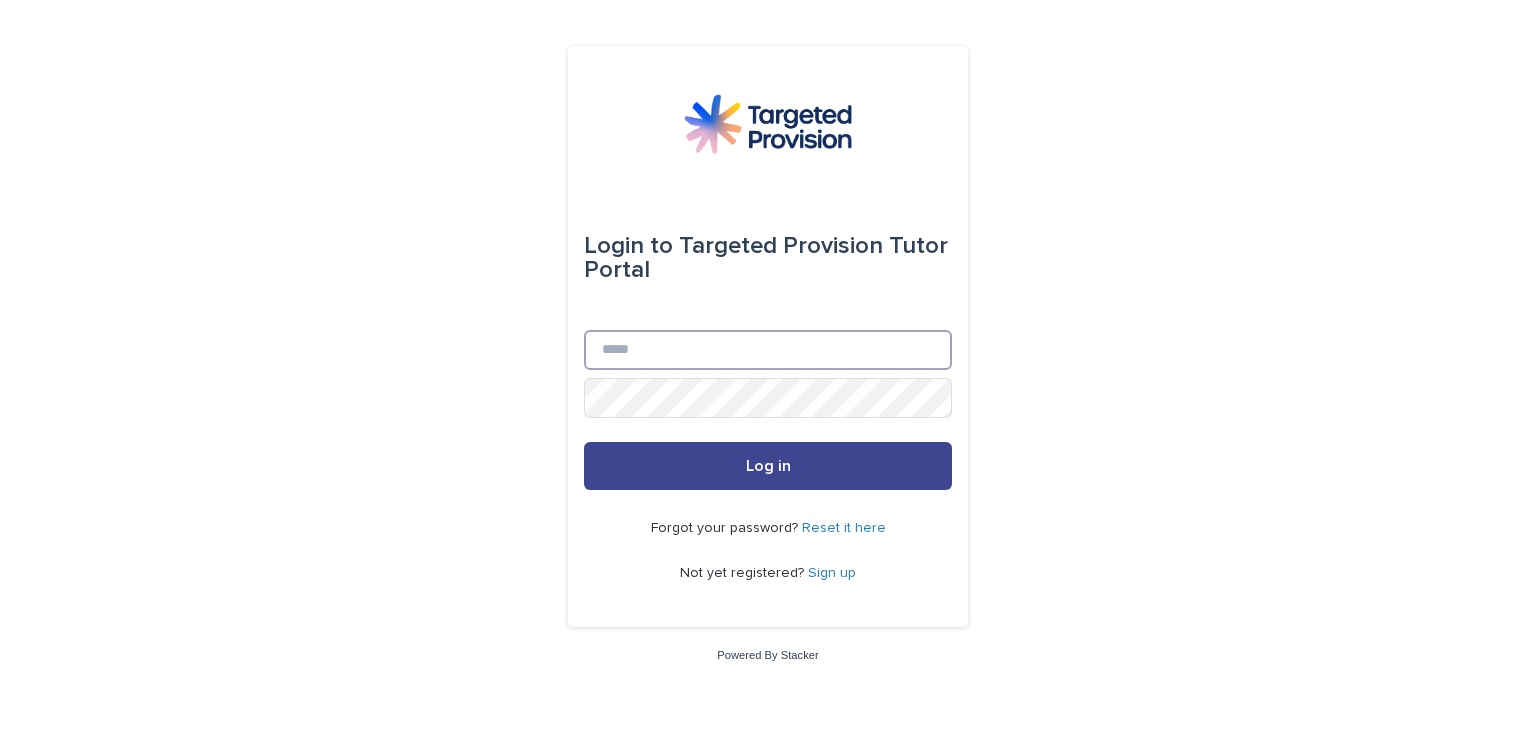 type on "**********" 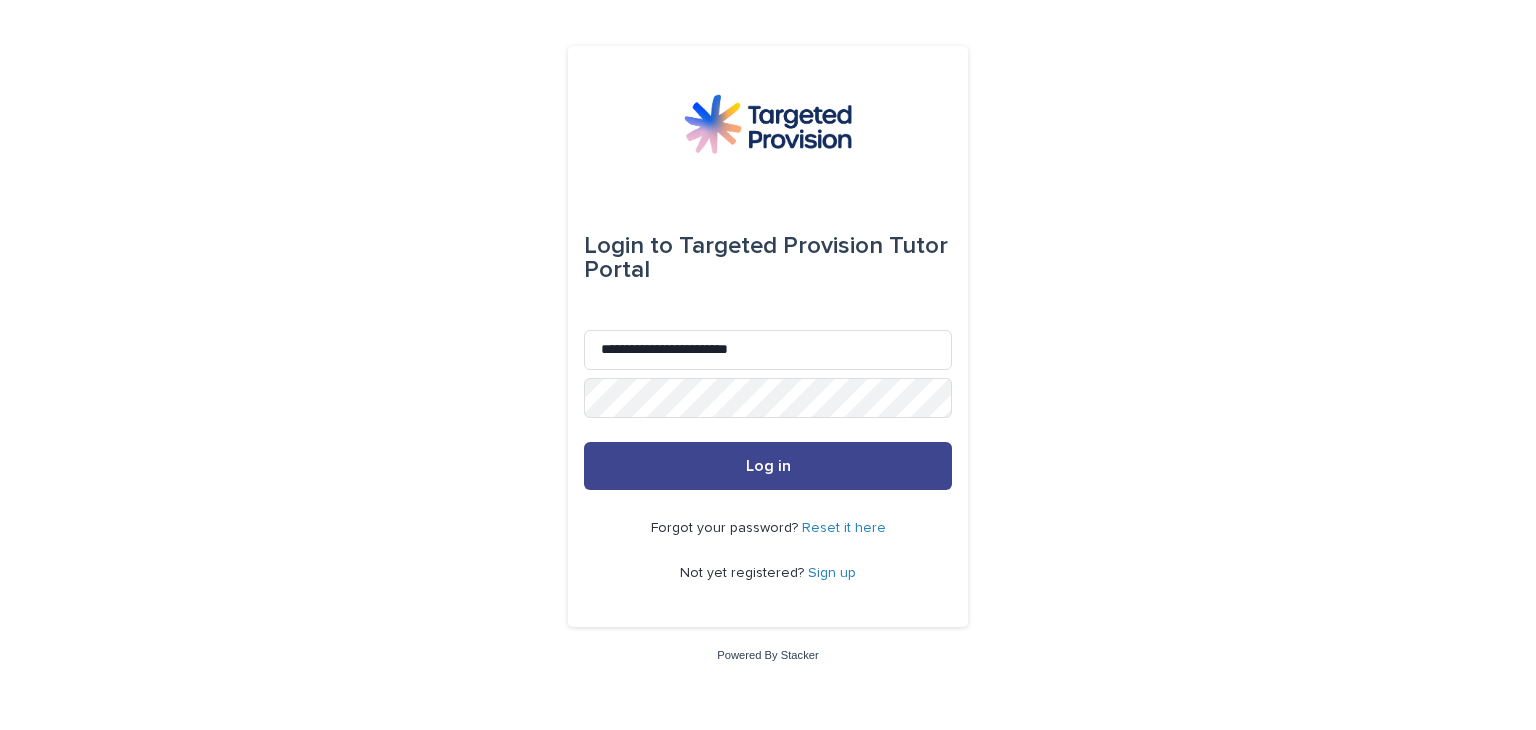 click on "Log in" at bounding box center [768, 466] 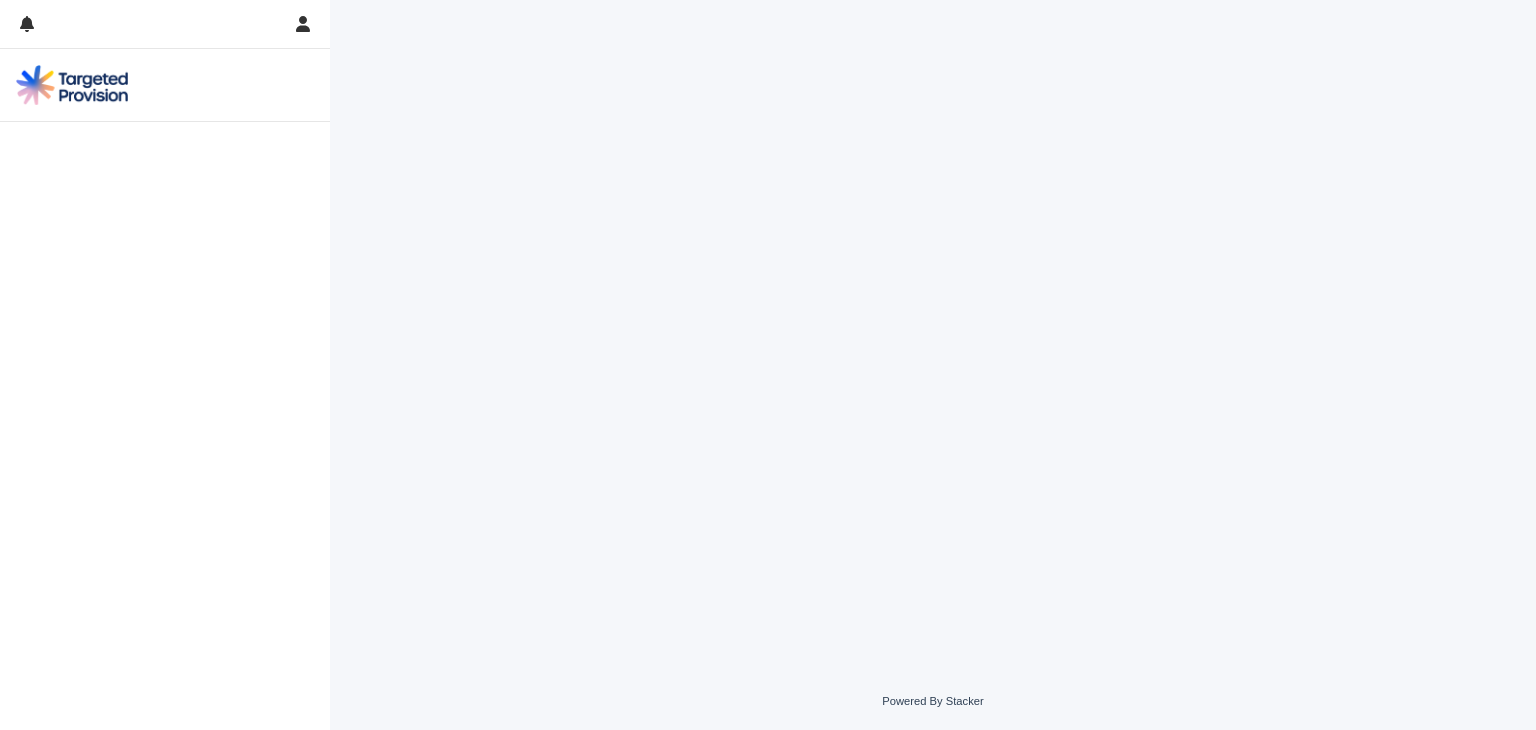 scroll, scrollTop: 0, scrollLeft: 0, axis: both 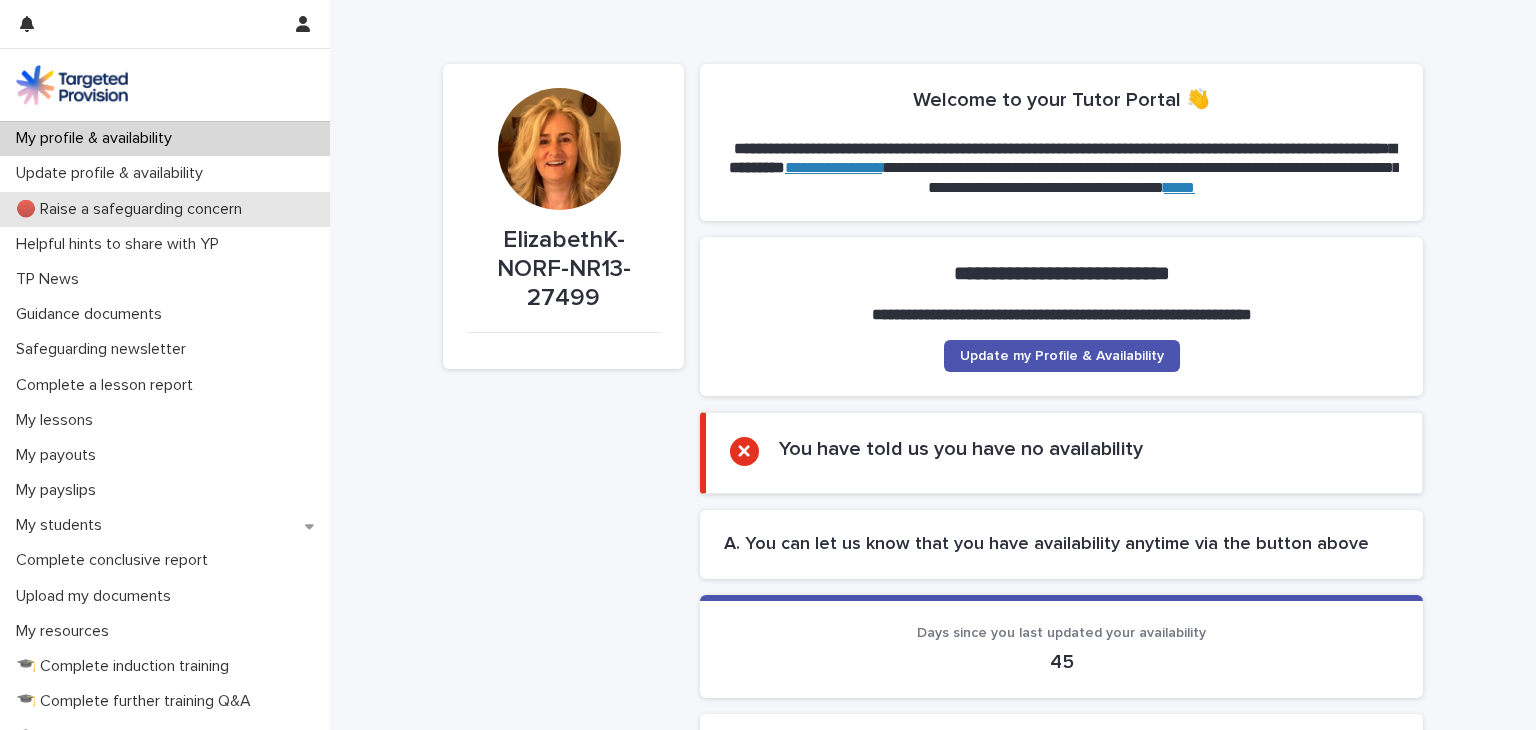 click on "🔴 Raise a safeguarding concern" at bounding box center [133, 209] 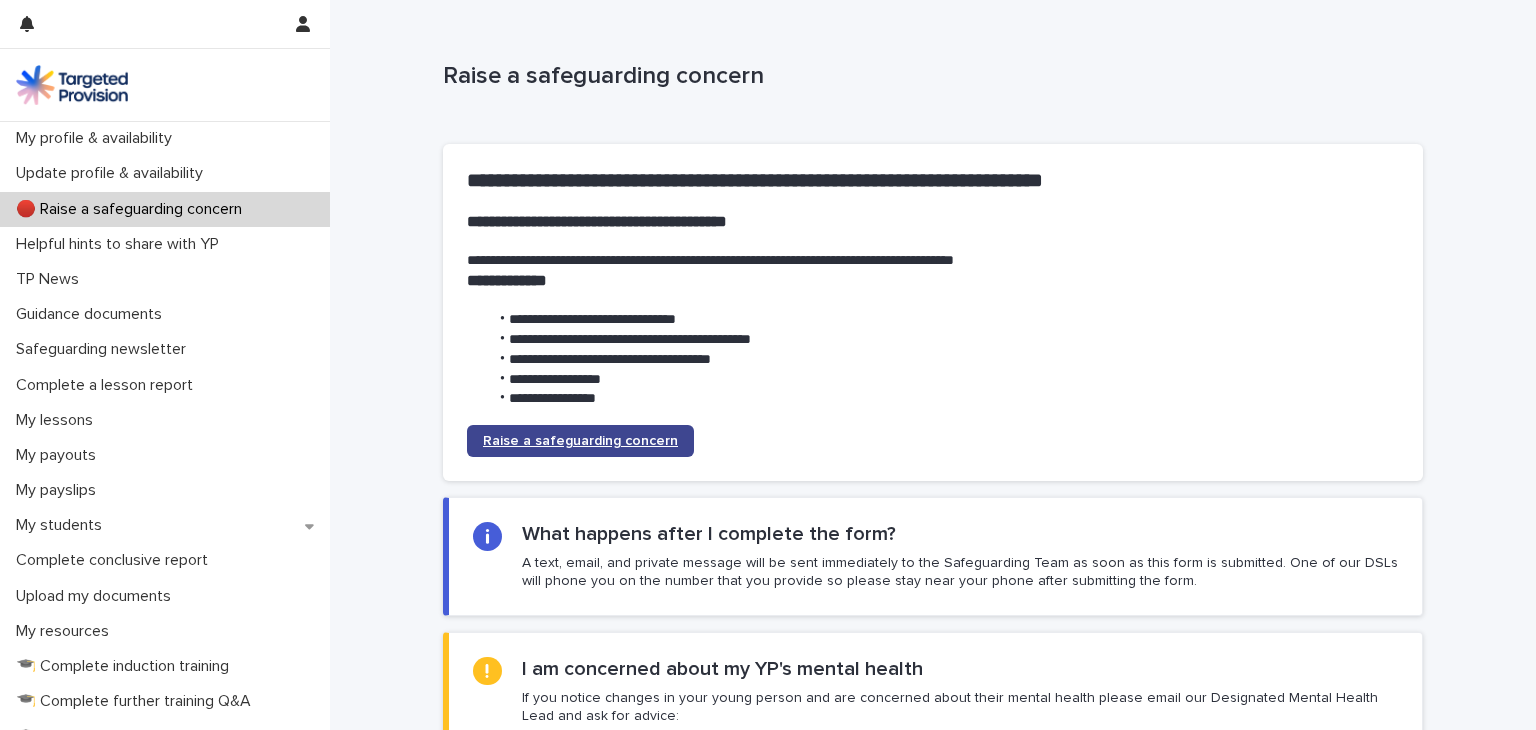 click on "Raise a safeguarding concern" at bounding box center [580, 441] 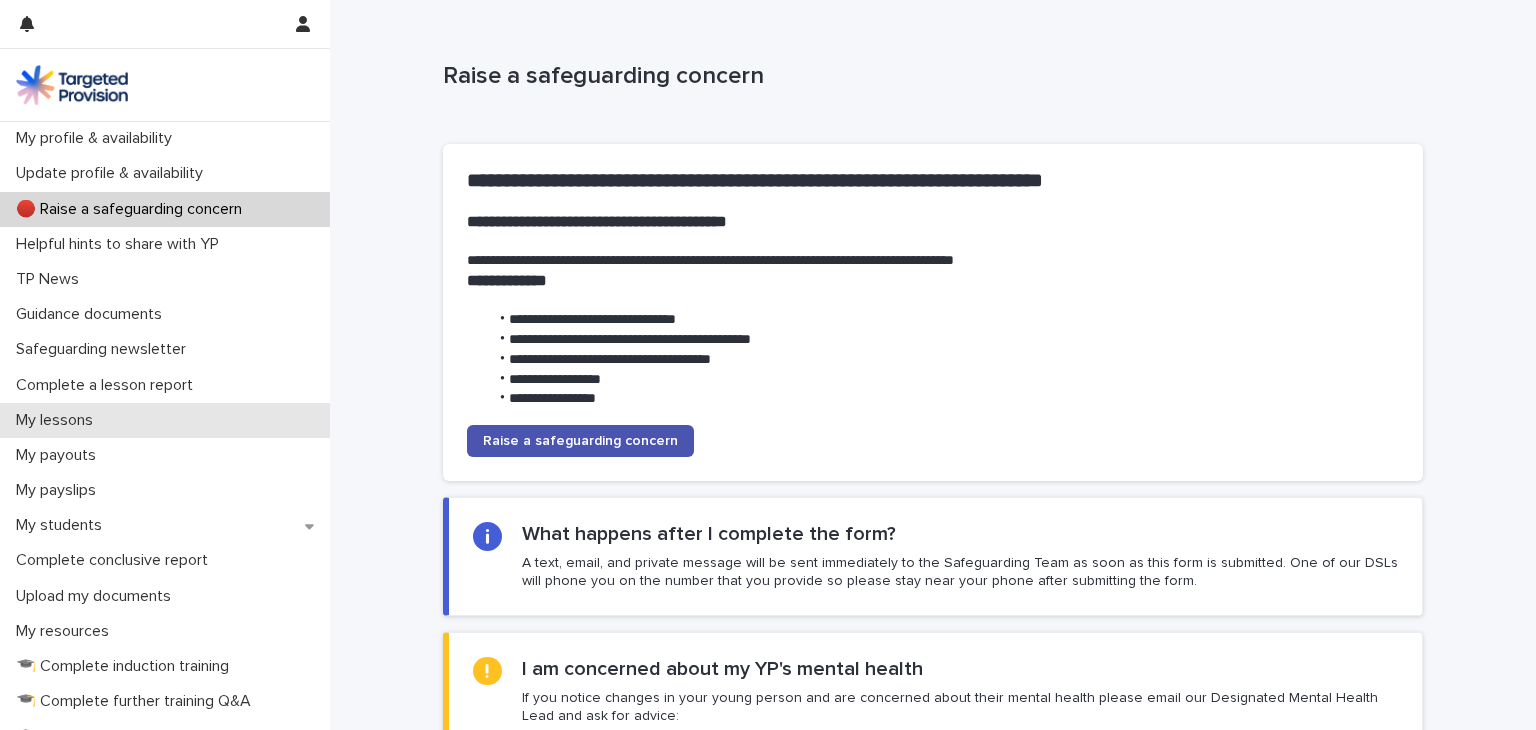 click on "My lessons" at bounding box center [58, 420] 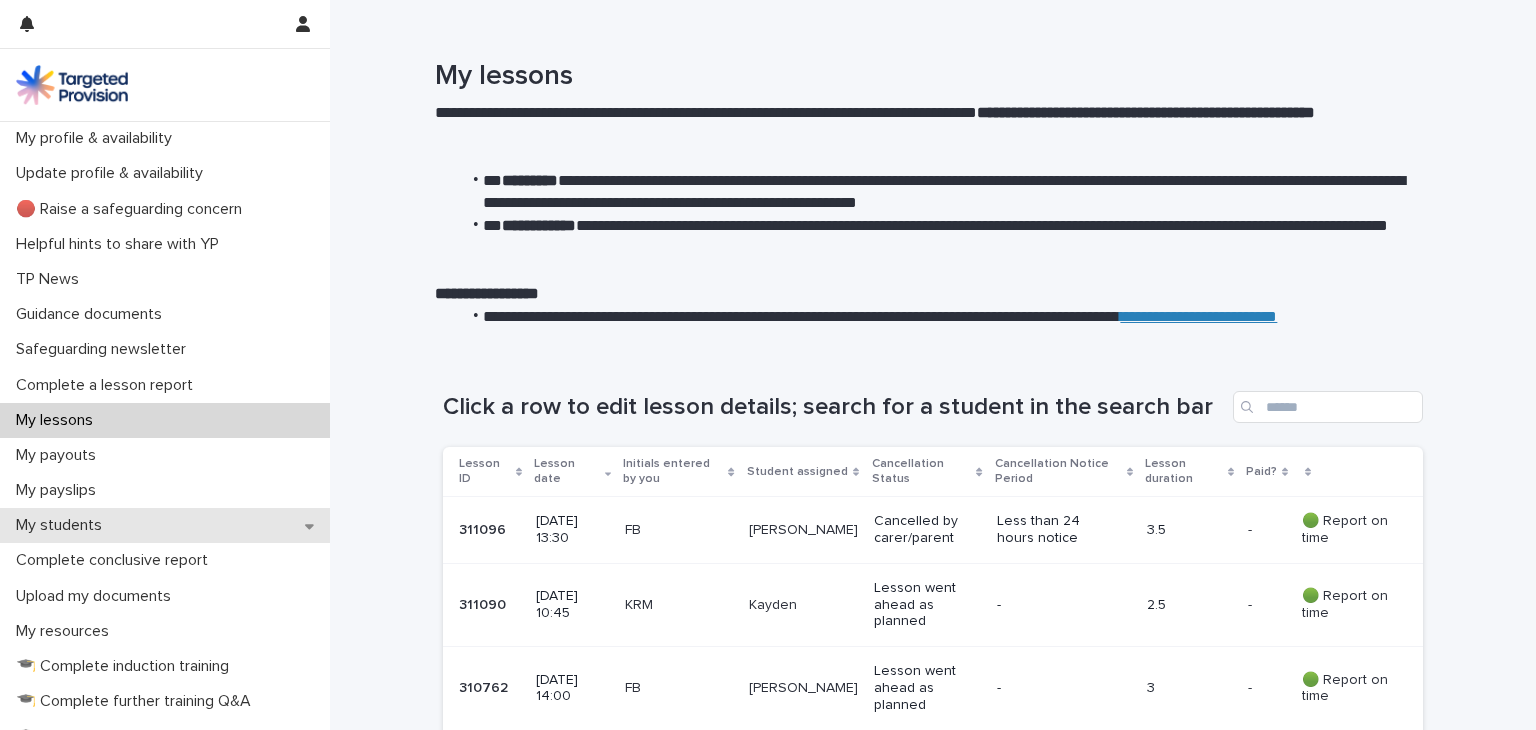 click on "My students" at bounding box center [63, 525] 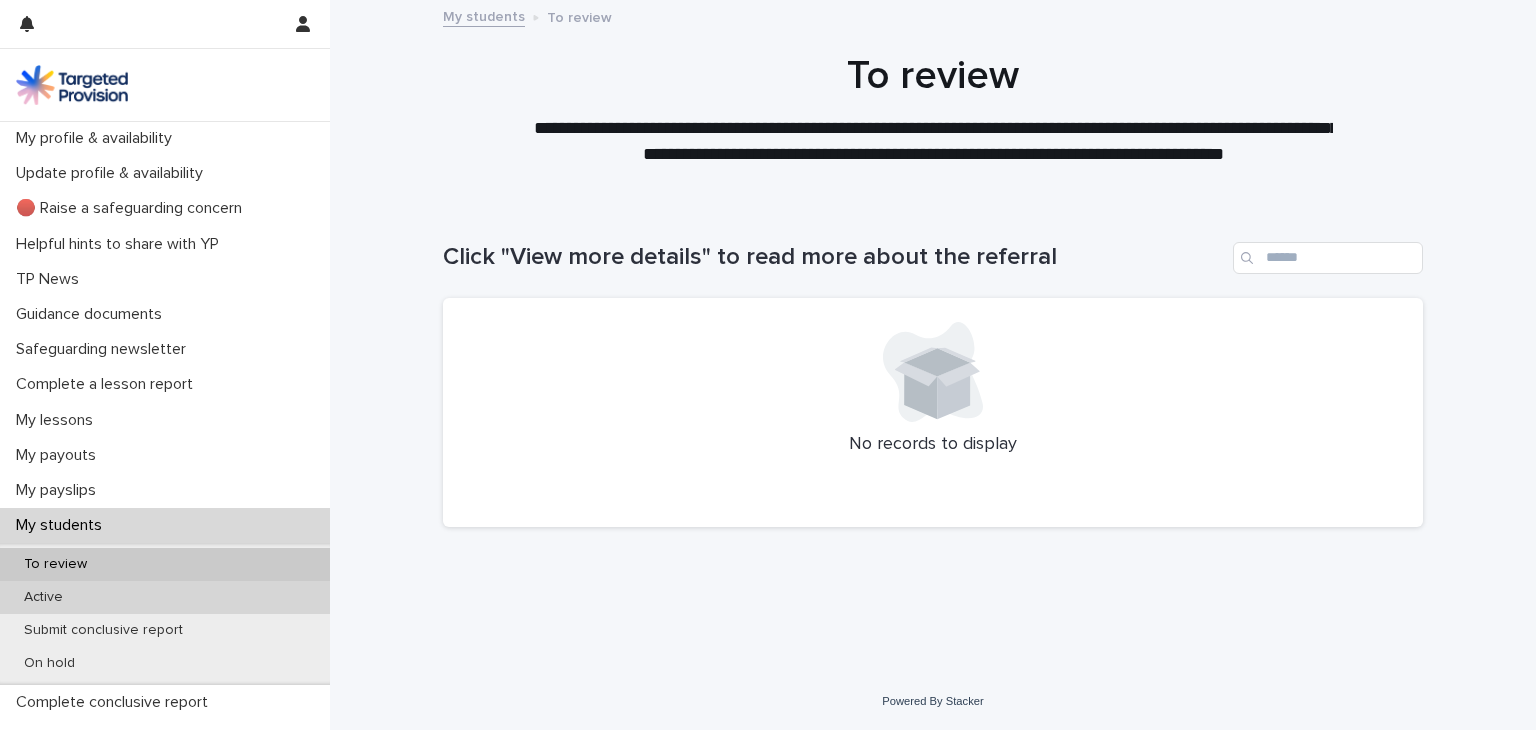 click on "Active" at bounding box center [165, 597] 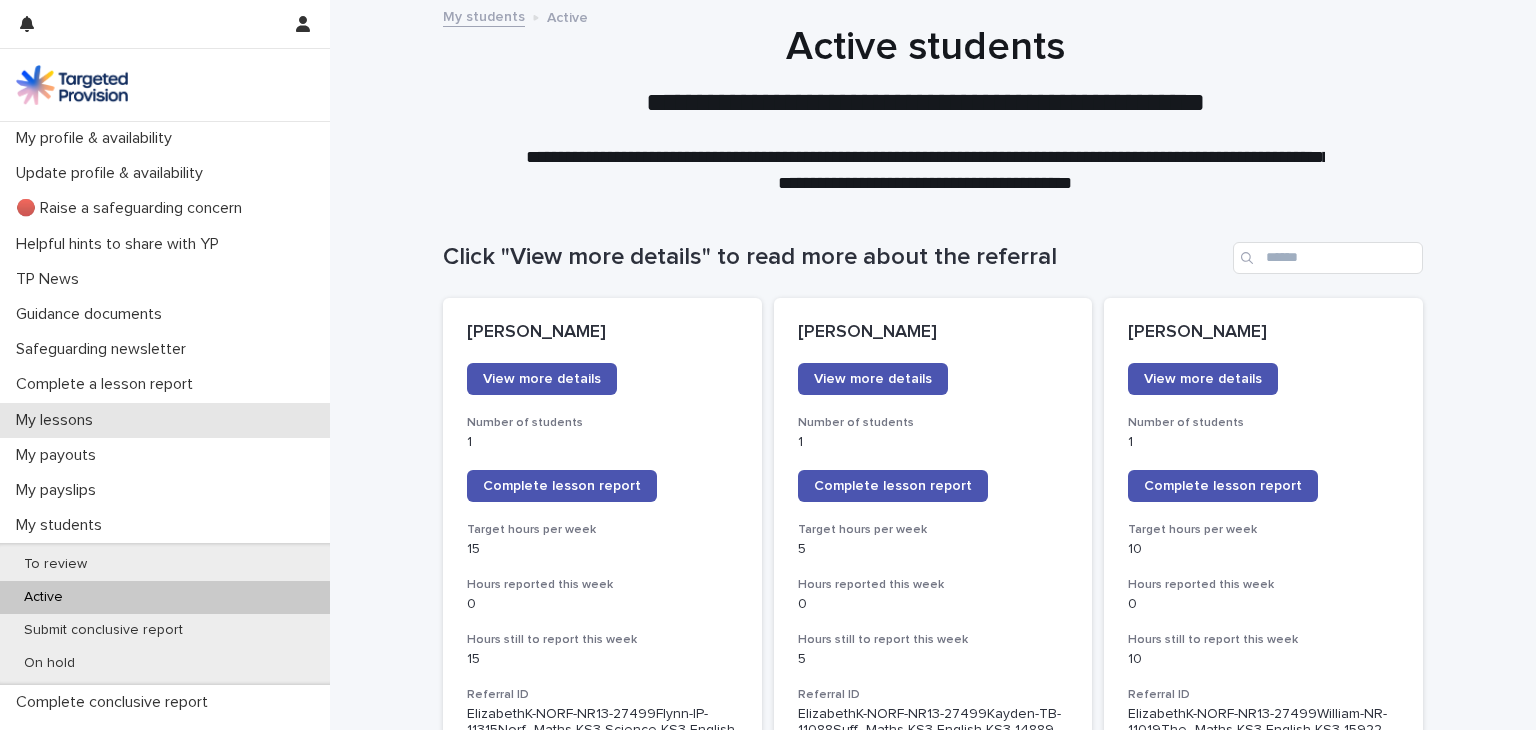 click on "My lessons" at bounding box center (58, 420) 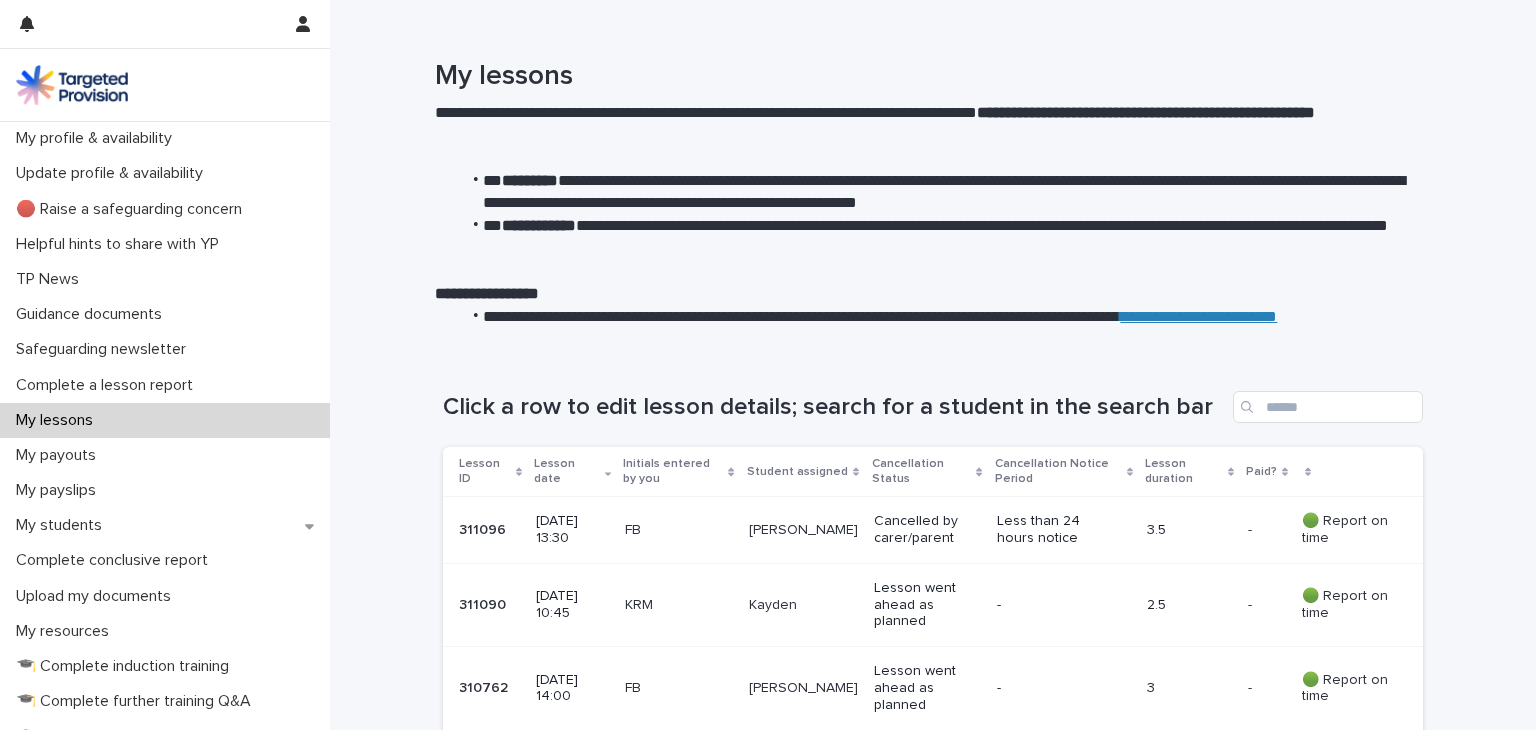 click on "Lesson went ahead as planned" at bounding box center [927, 605] 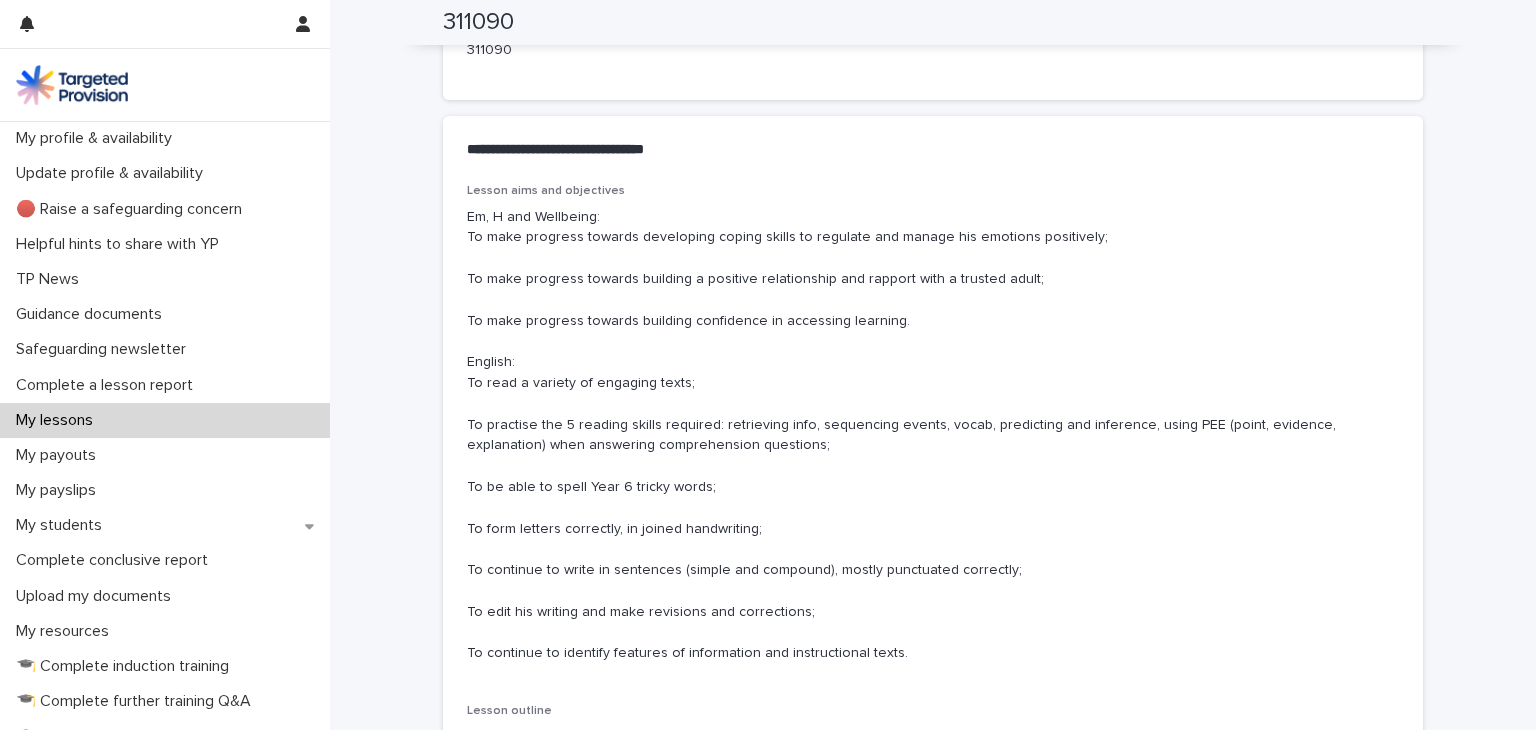 scroll, scrollTop: 1193, scrollLeft: 0, axis: vertical 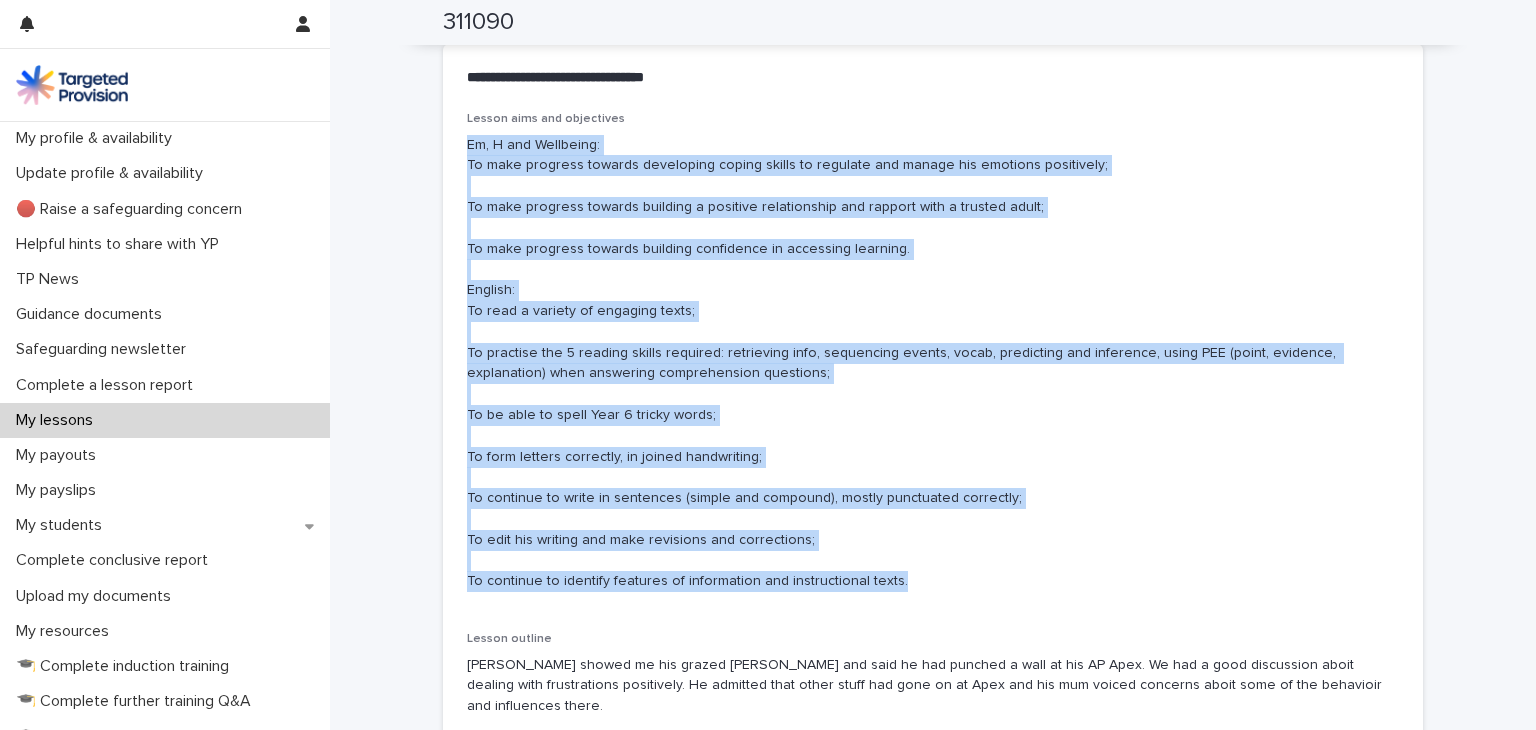 drag, startPoint x: 460, startPoint y: 138, endPoint x: 945, endPoint y: 573, distance: 651.4983 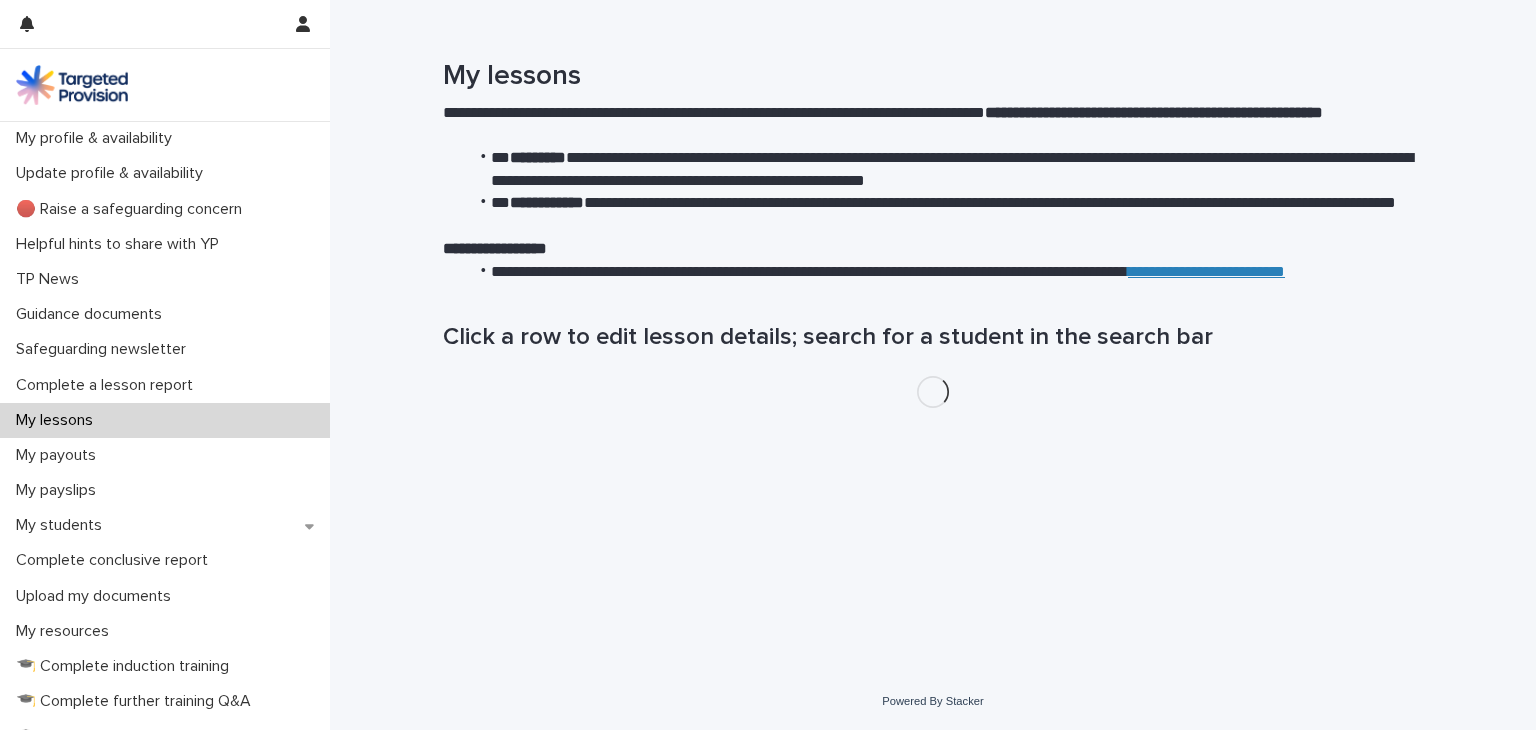 scroll, scrollTop: 0, scrollLeft: 0, axis: both 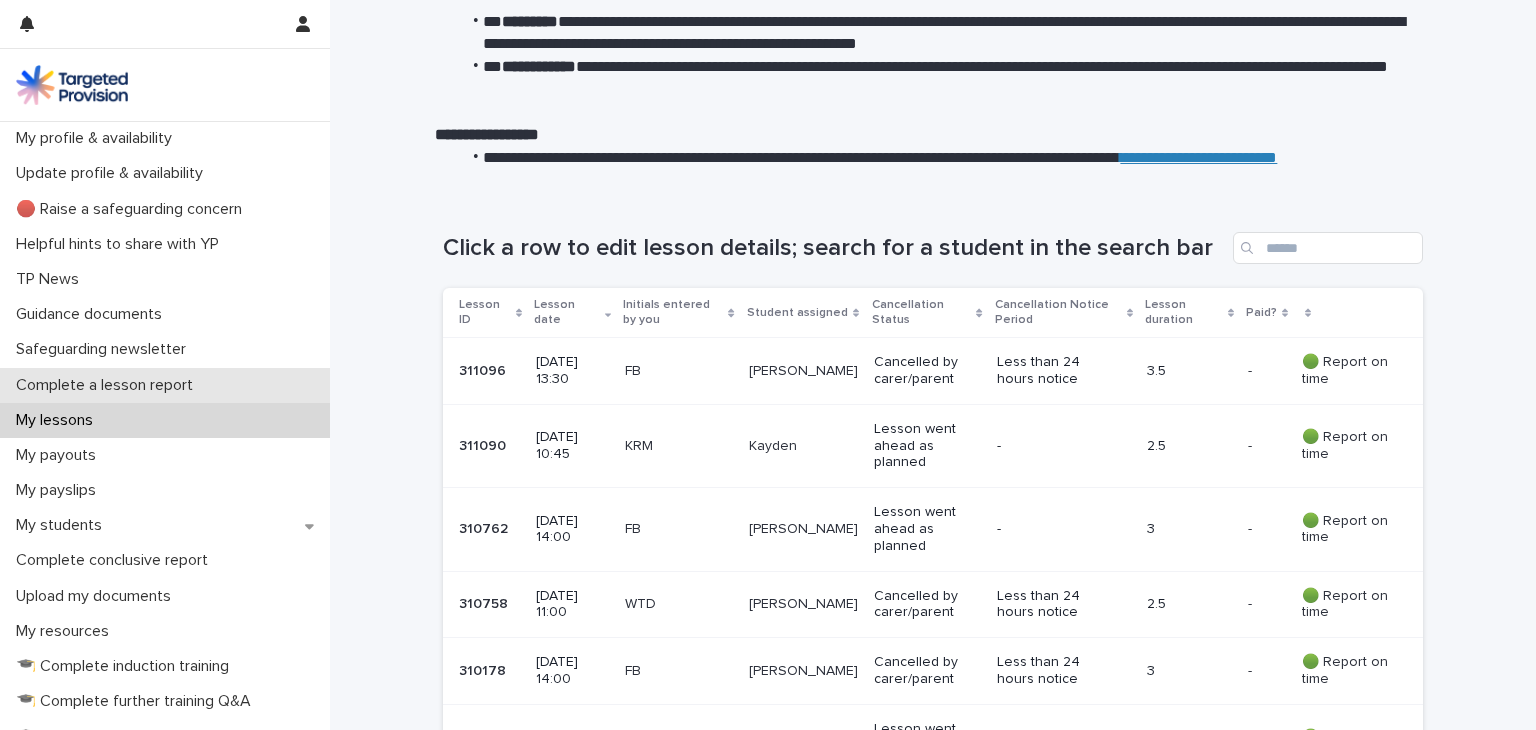 click on "Complete a lesson report" at bounding box center [108, 385] 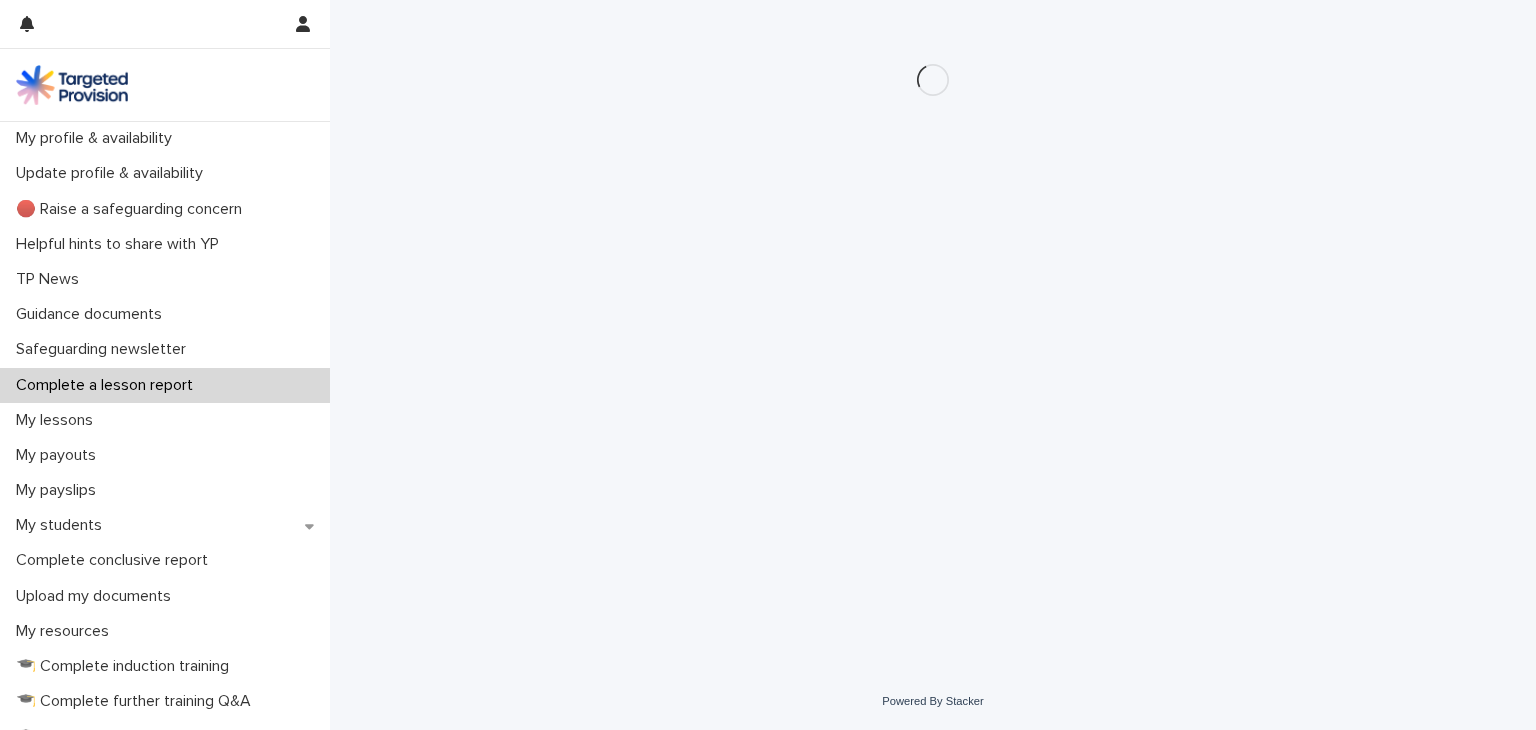 scroll, scrollTop: 0, scrollLeft: 0, axis: both 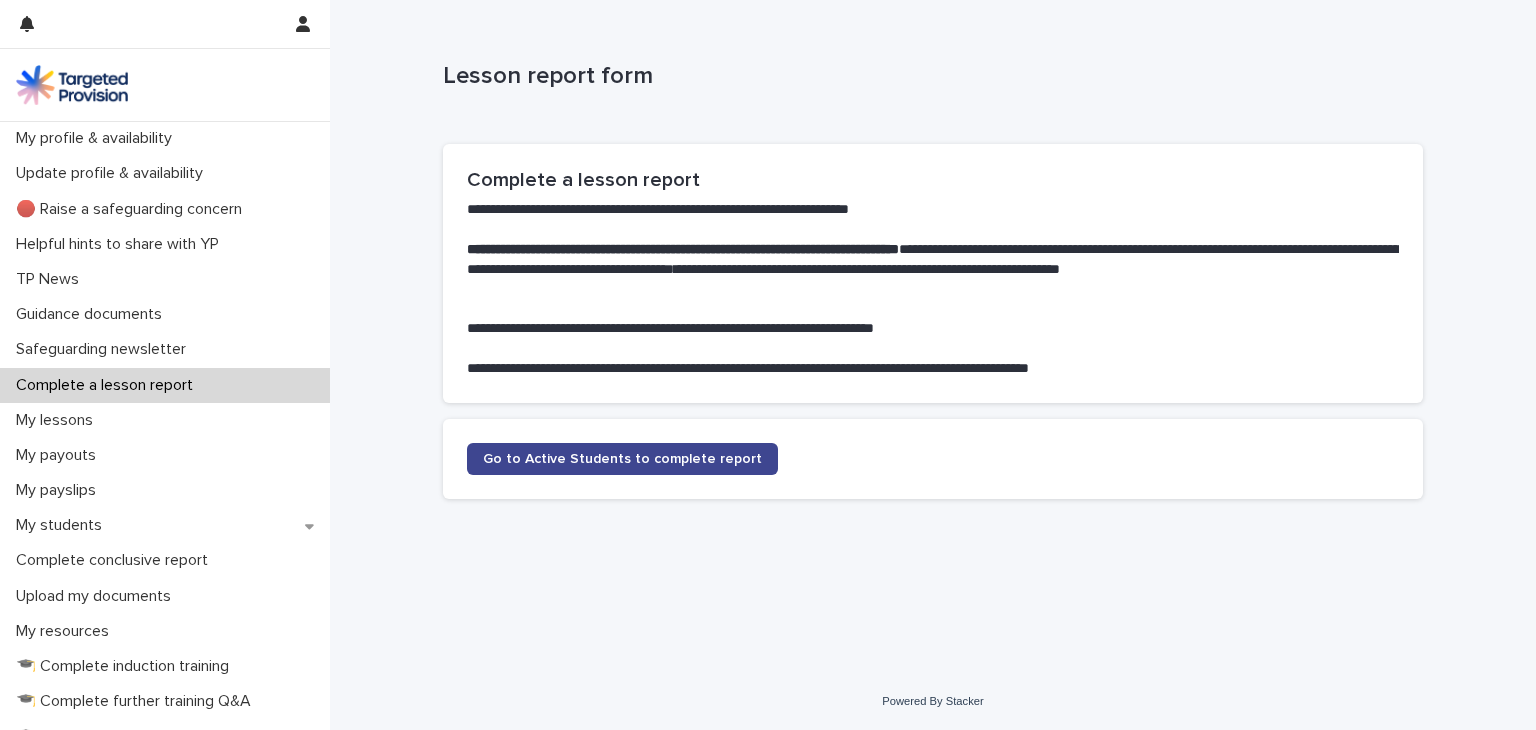 click on "Go to Active Students to complete report" at bounding box center (622, 459) 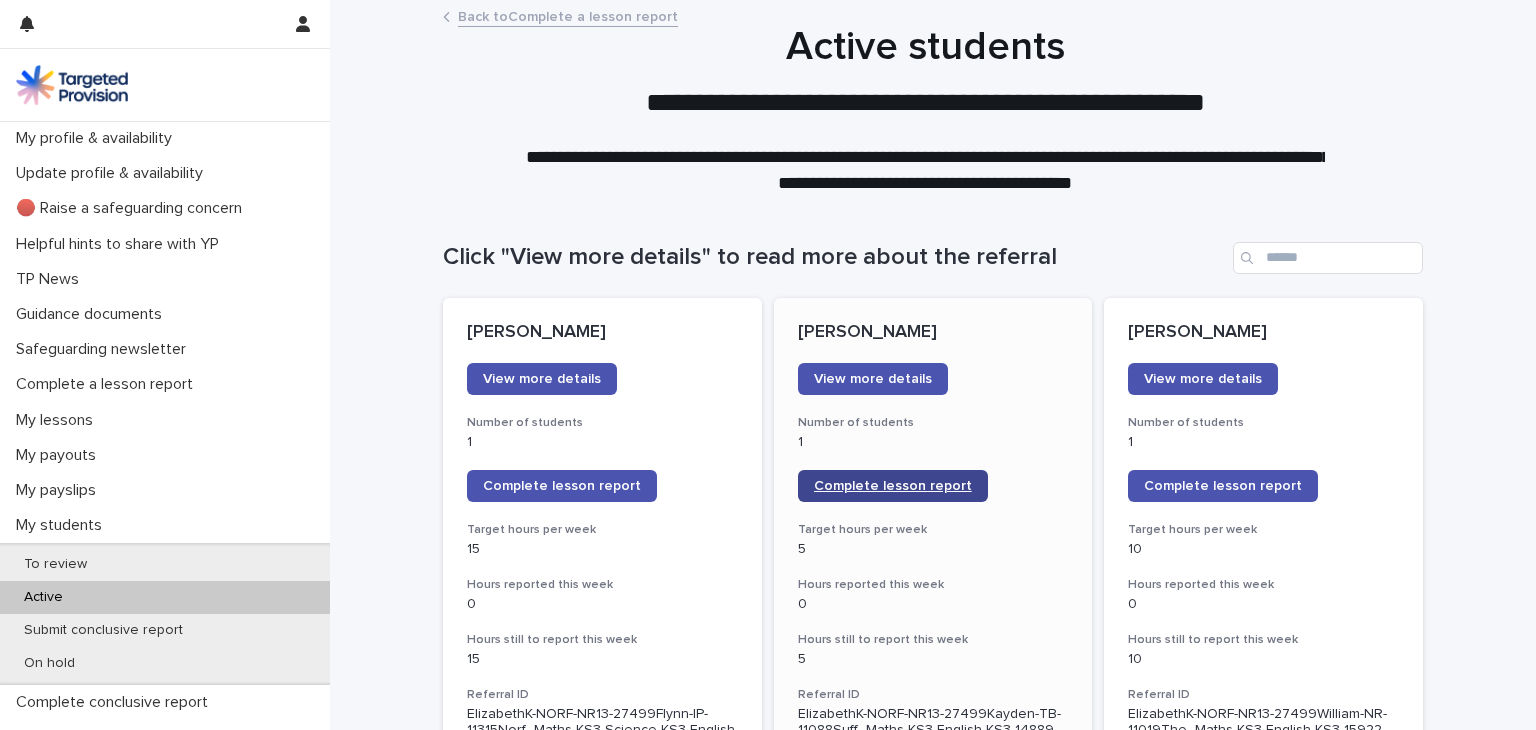 click on "Complete lesson report" at bounding box center (893, 486) 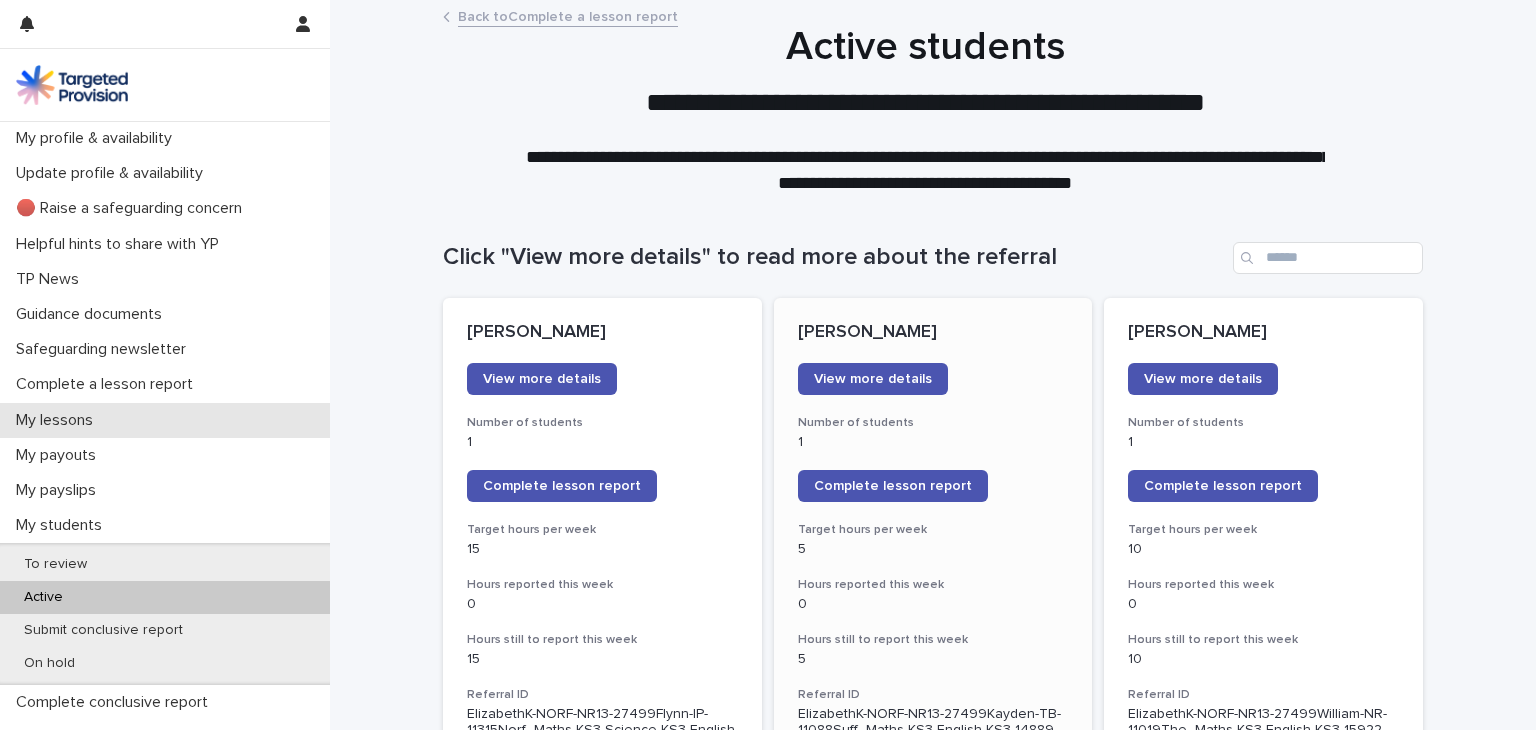 click on "My lessons" at bounding box center (165, 420) 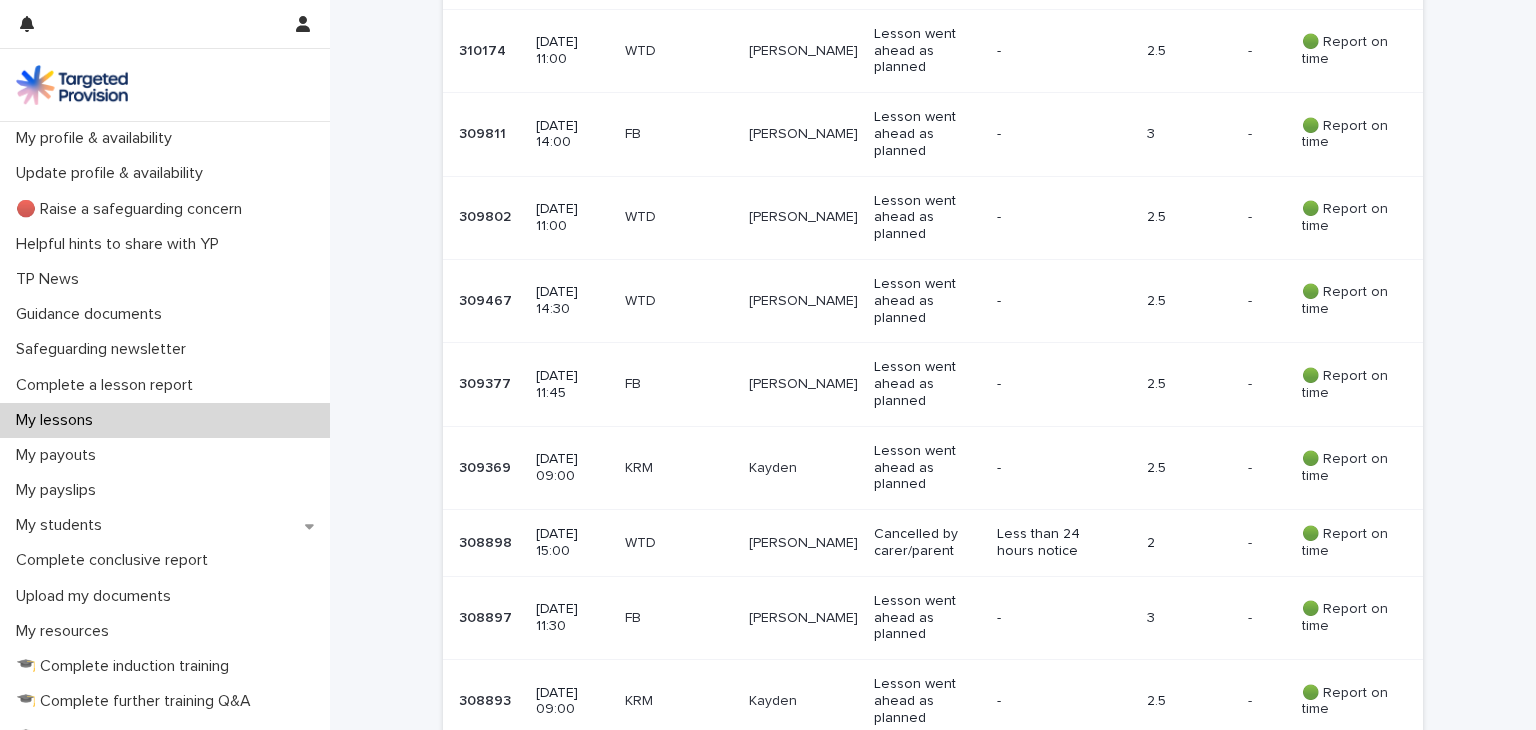 scroll, scrollTop: 908, scrollLeft: 0, axis: vertical 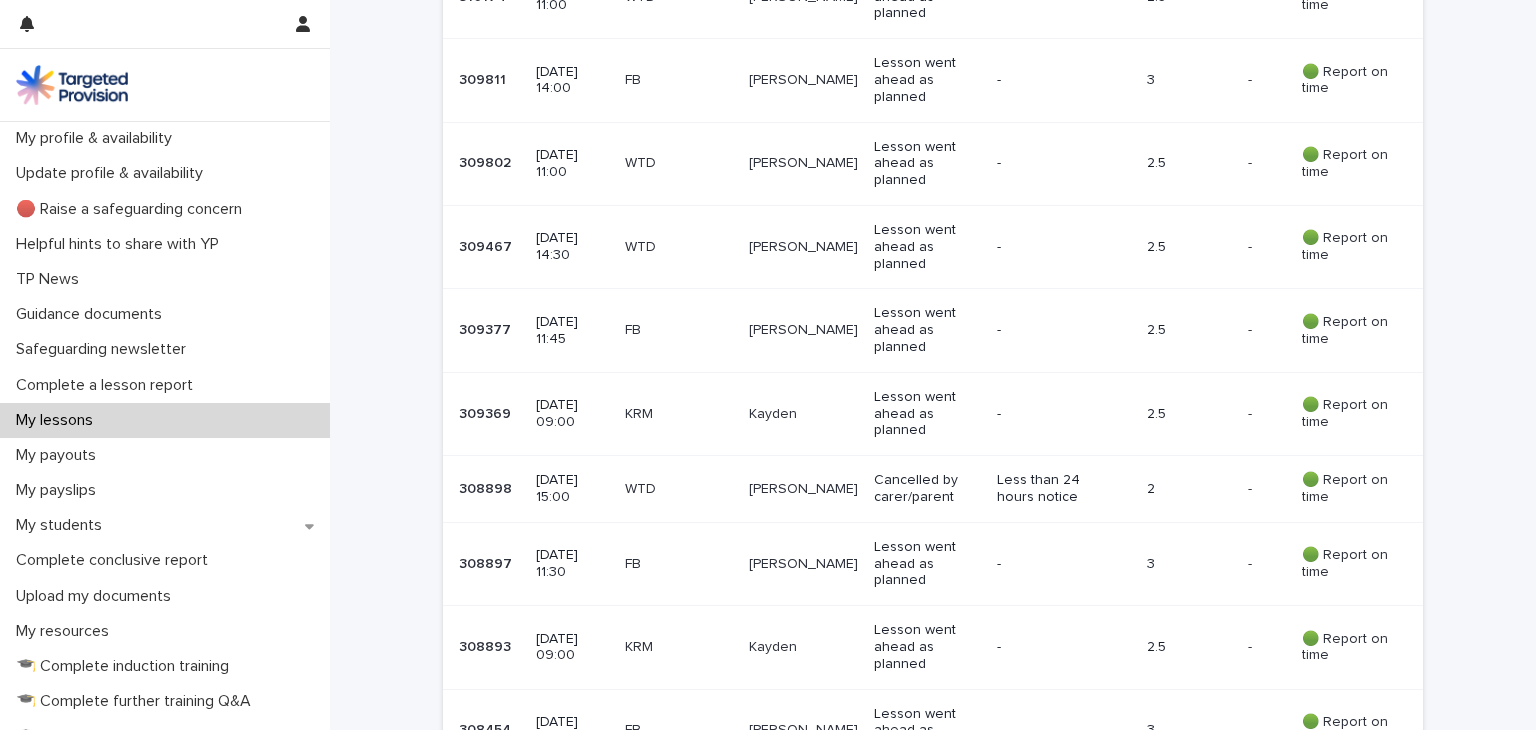 click on "Lesson went ahead as planned" at bounding box center (927, 414) 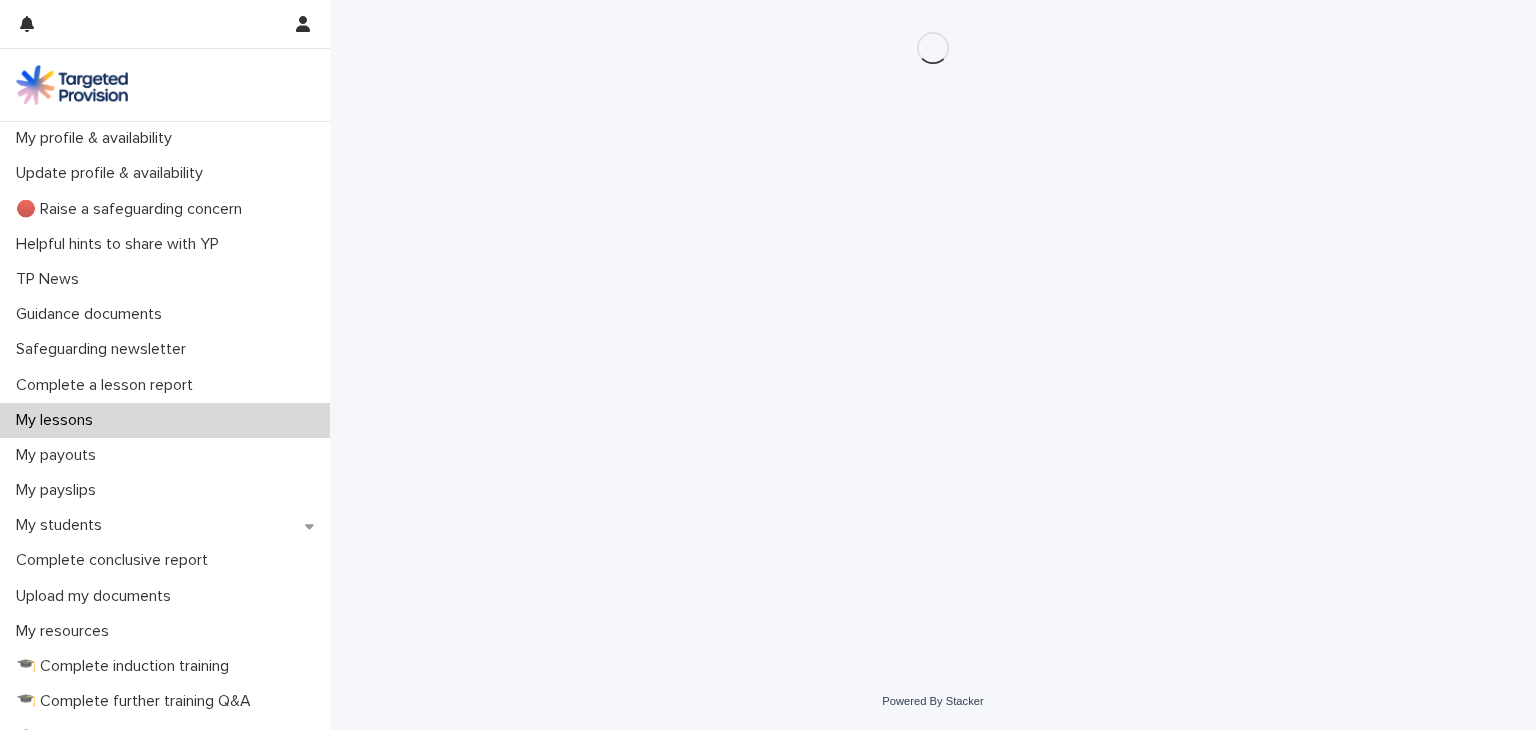 scroll, scrollTop: 0, scrollLeft: 0, axis: both 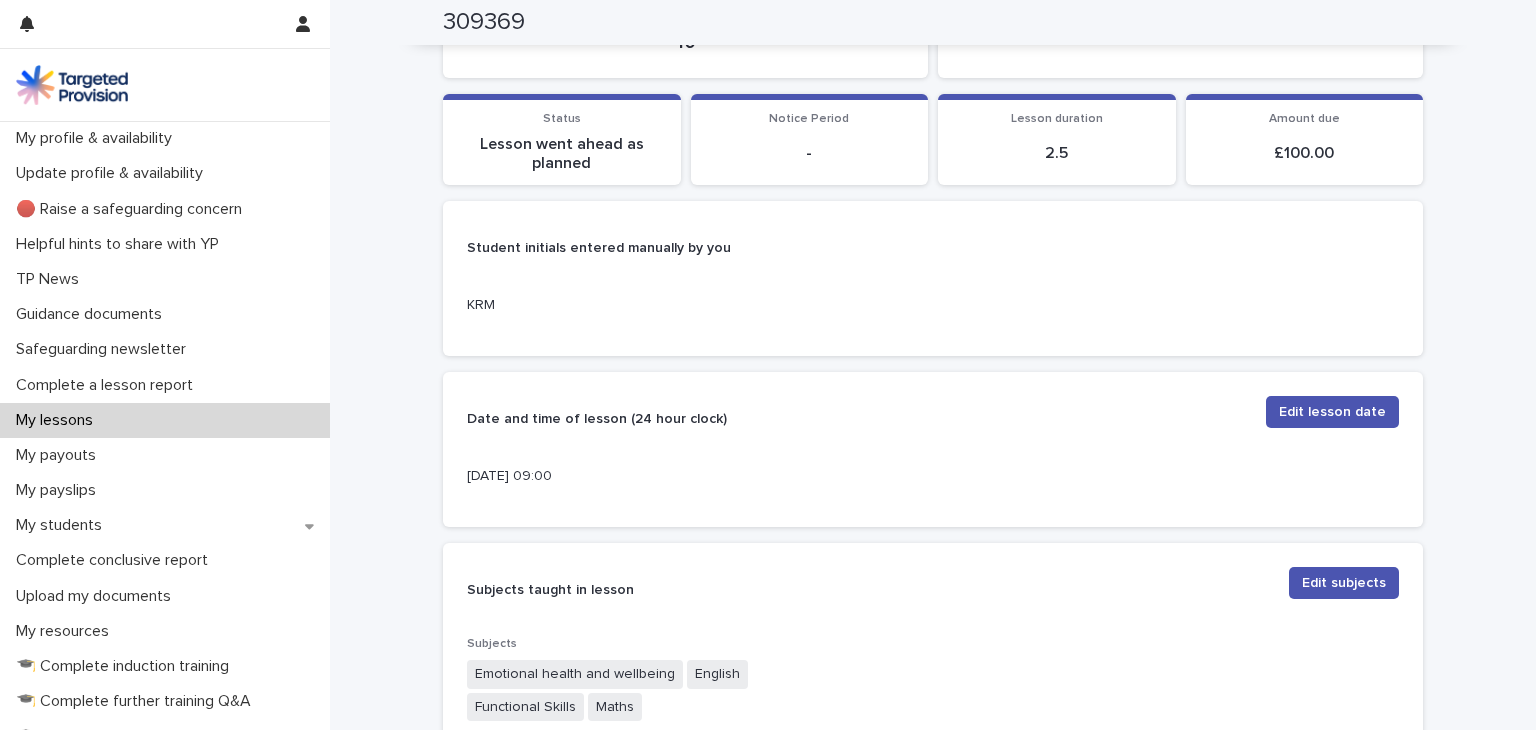 click on "My lessons" at bounding box center (165, 420) 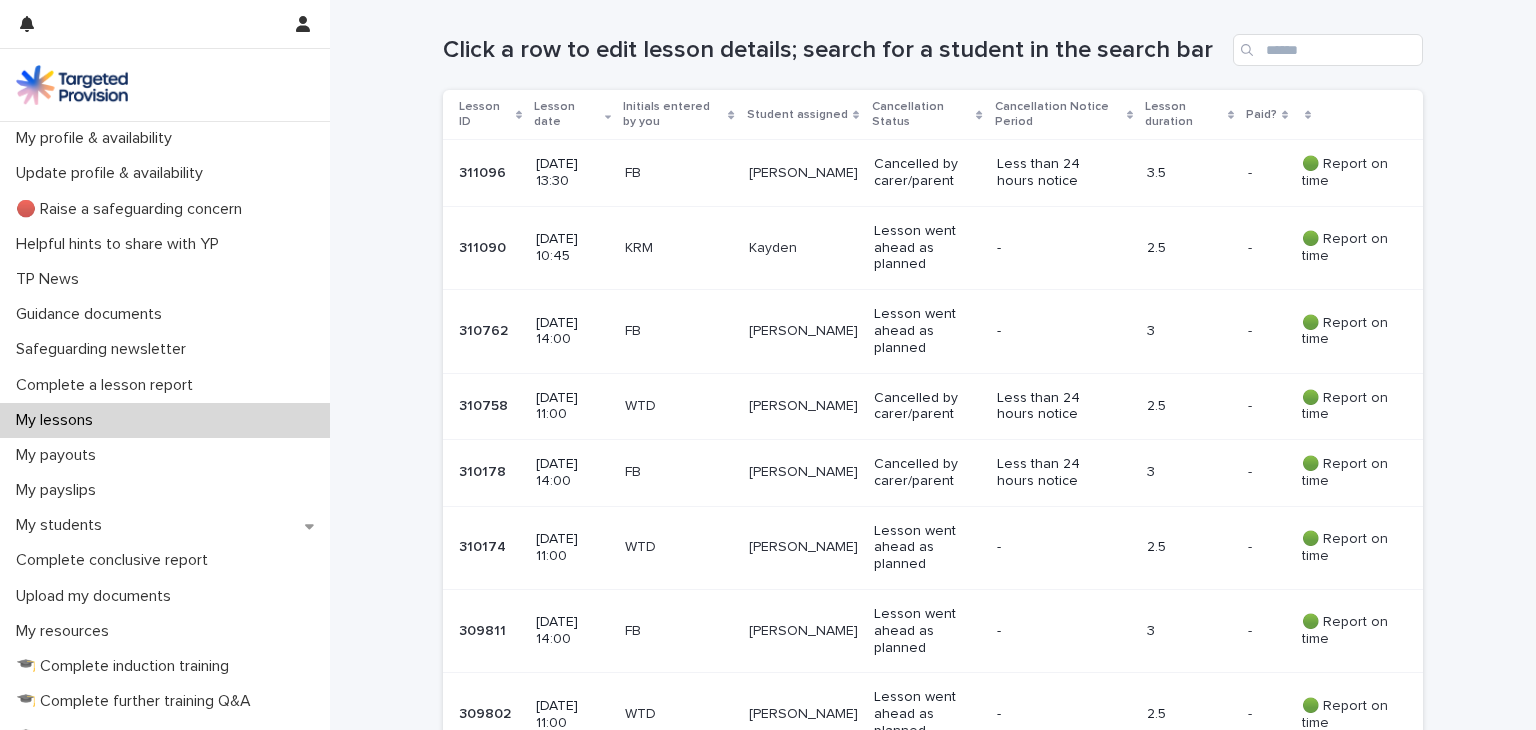 scroll, scrollTop: 0, scrollLeft: 0, axis: both 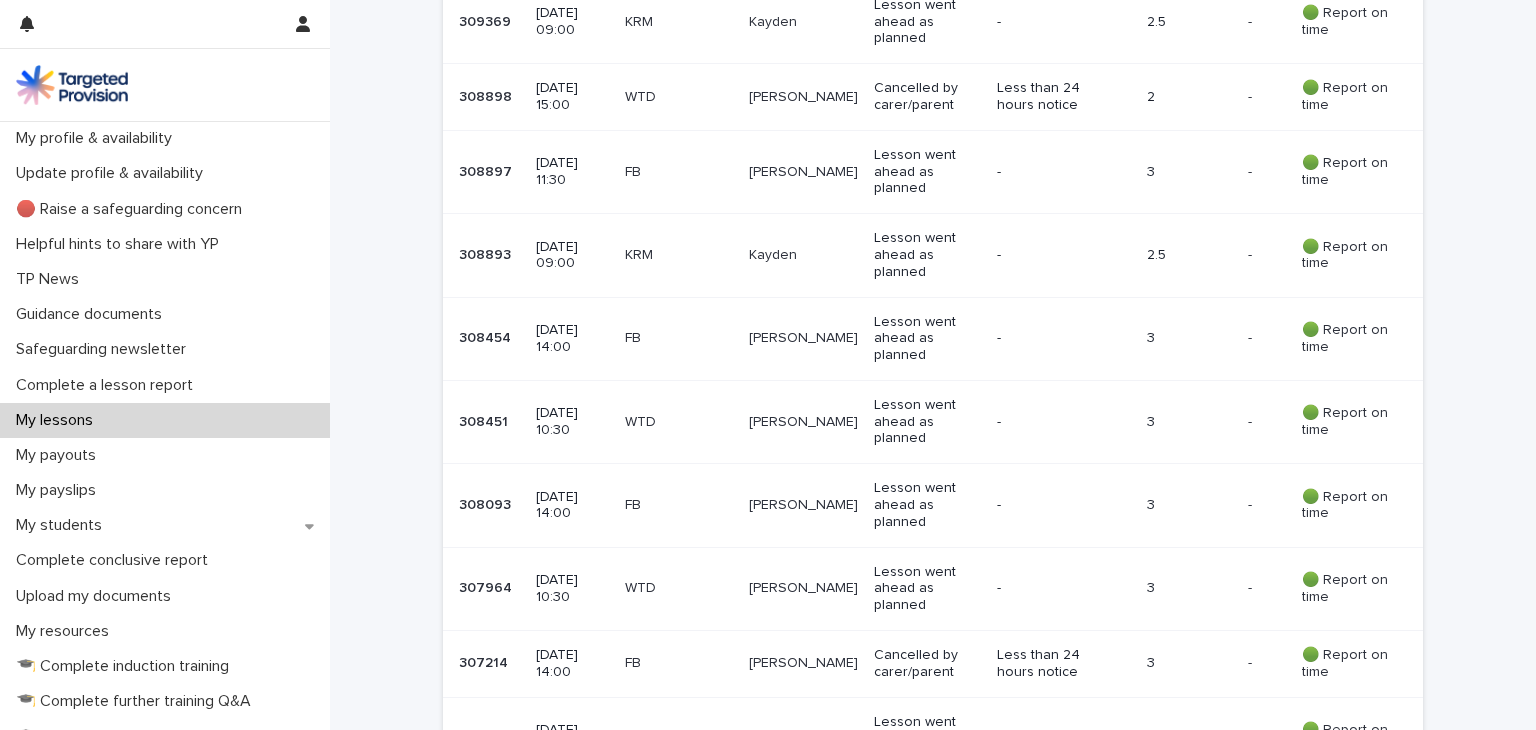click on "Lesson went ahead as planned" at bounding box center (927, 255) 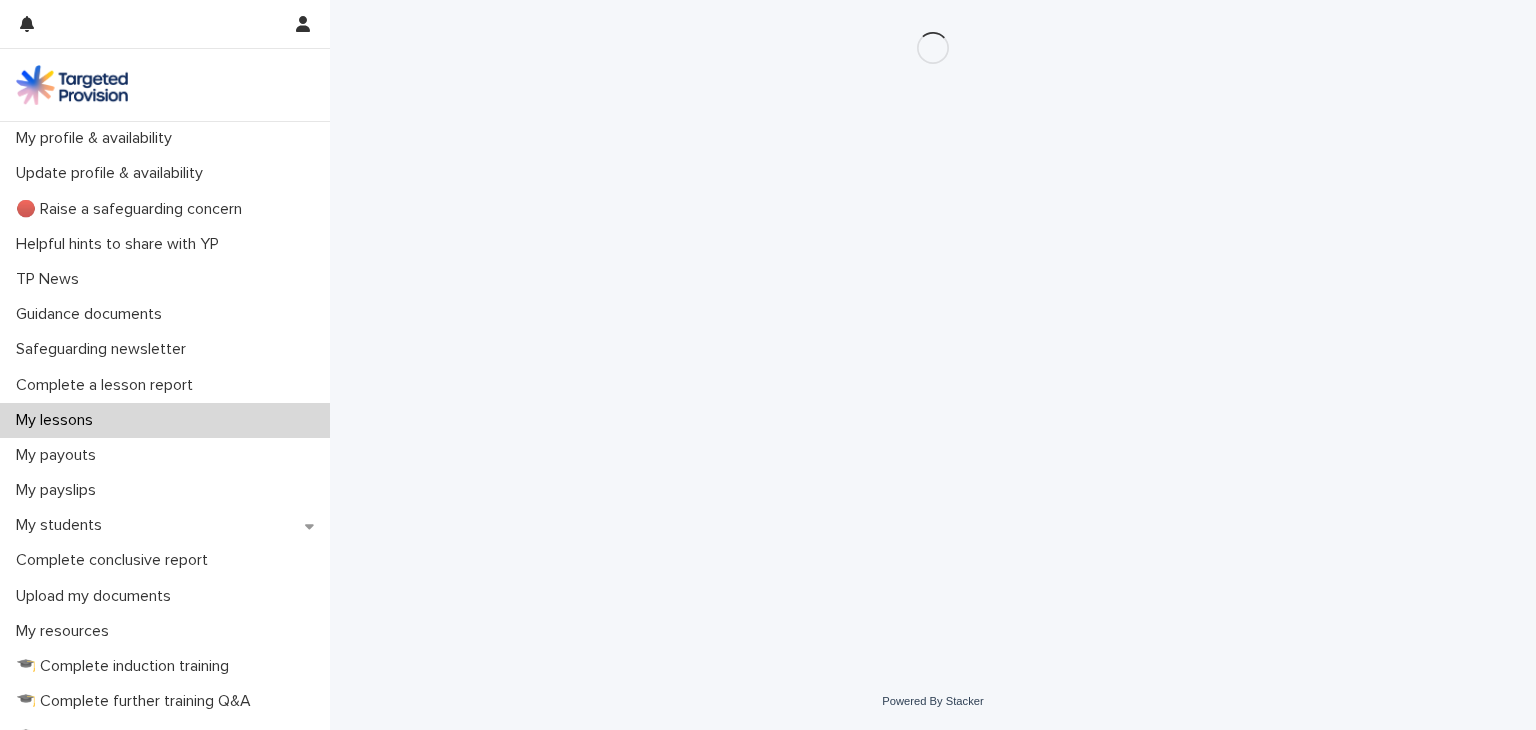 scroll, scrollTop: 0, scrollLeft: 0, axis: both 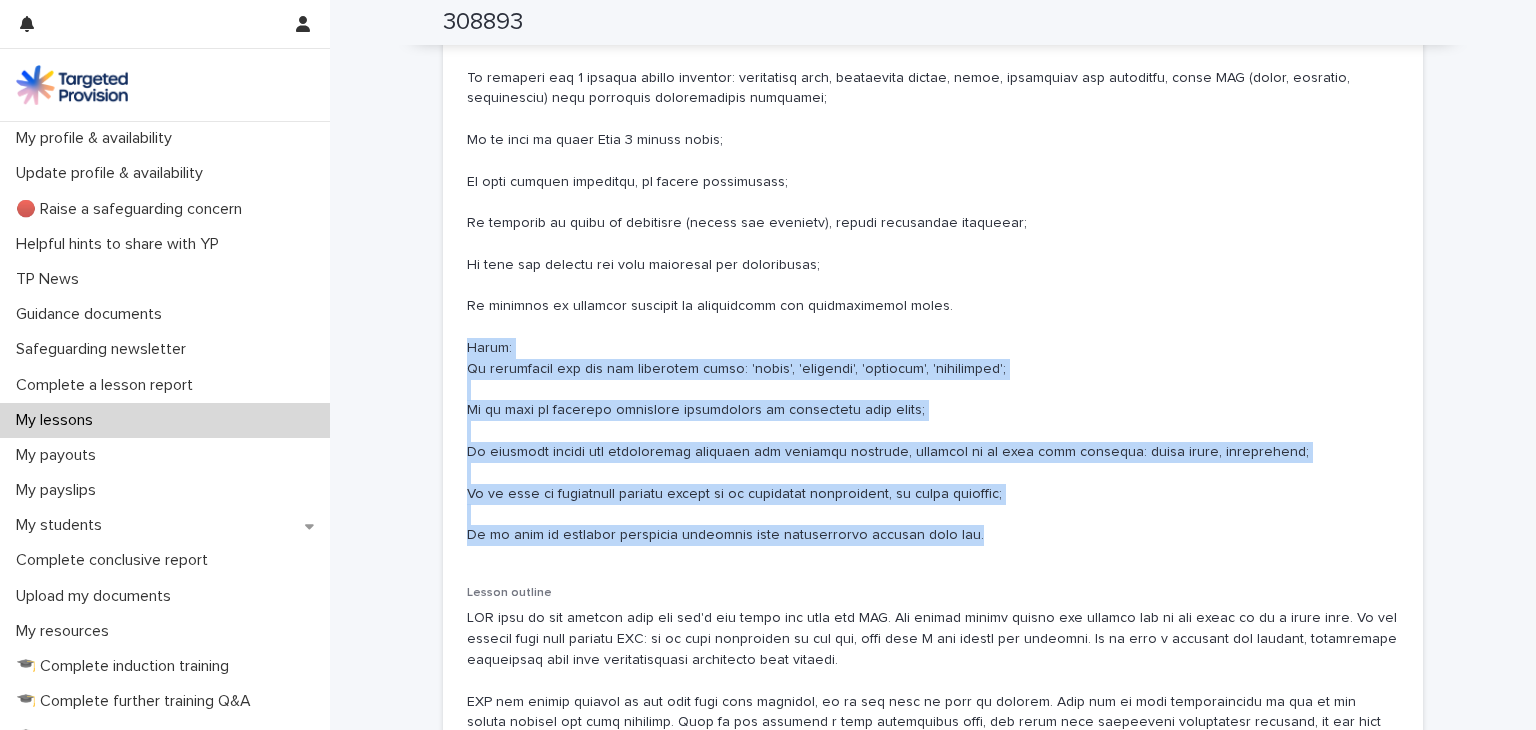 drag, startPoint x: 460, startPoint y: 343, endPoint x: 892, endPoint y: 553, distance: 480.33737 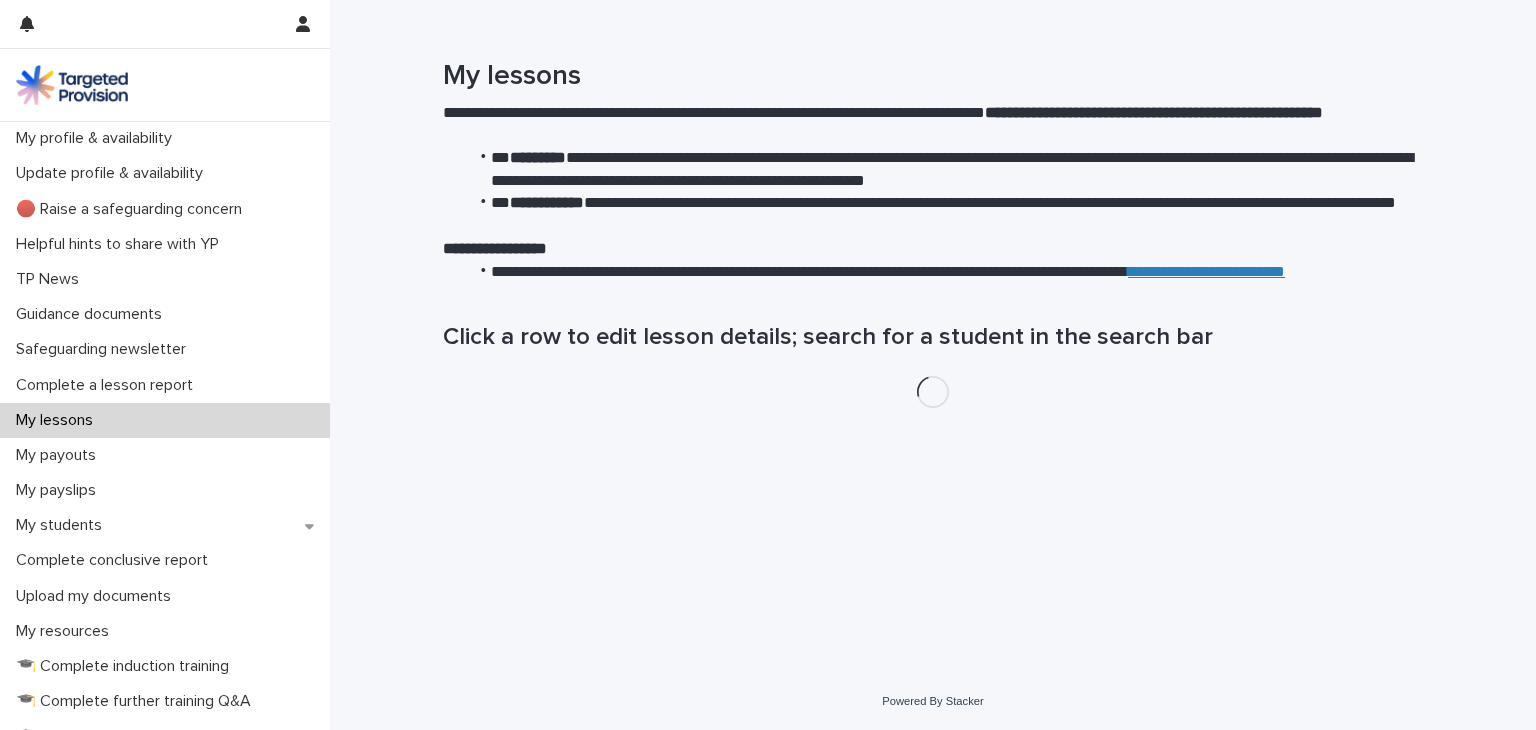 scroll, scrollTop: 0, scrollLeft: 0, axis: both 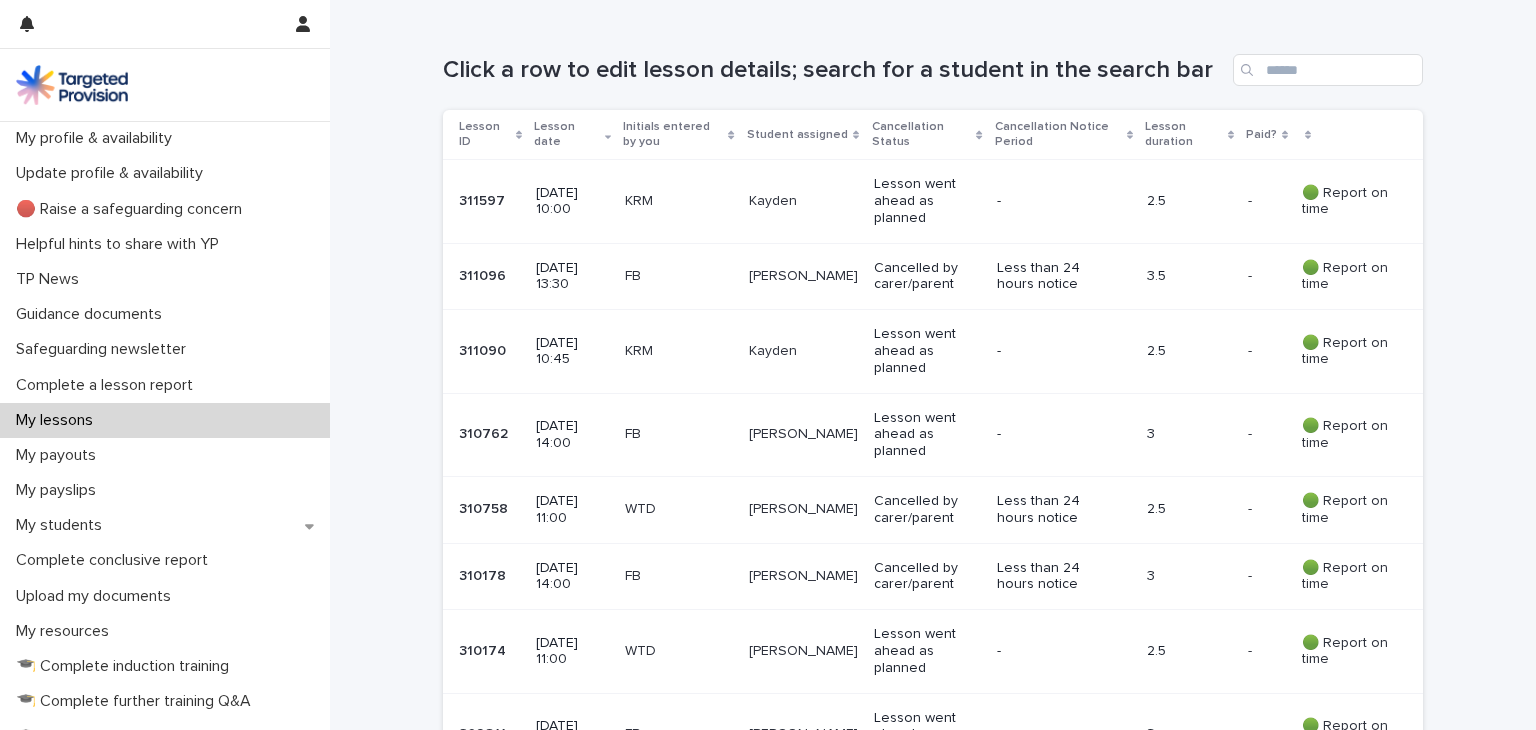 click on "Lesson went ahead as planned" at bounding box center [927, 651] 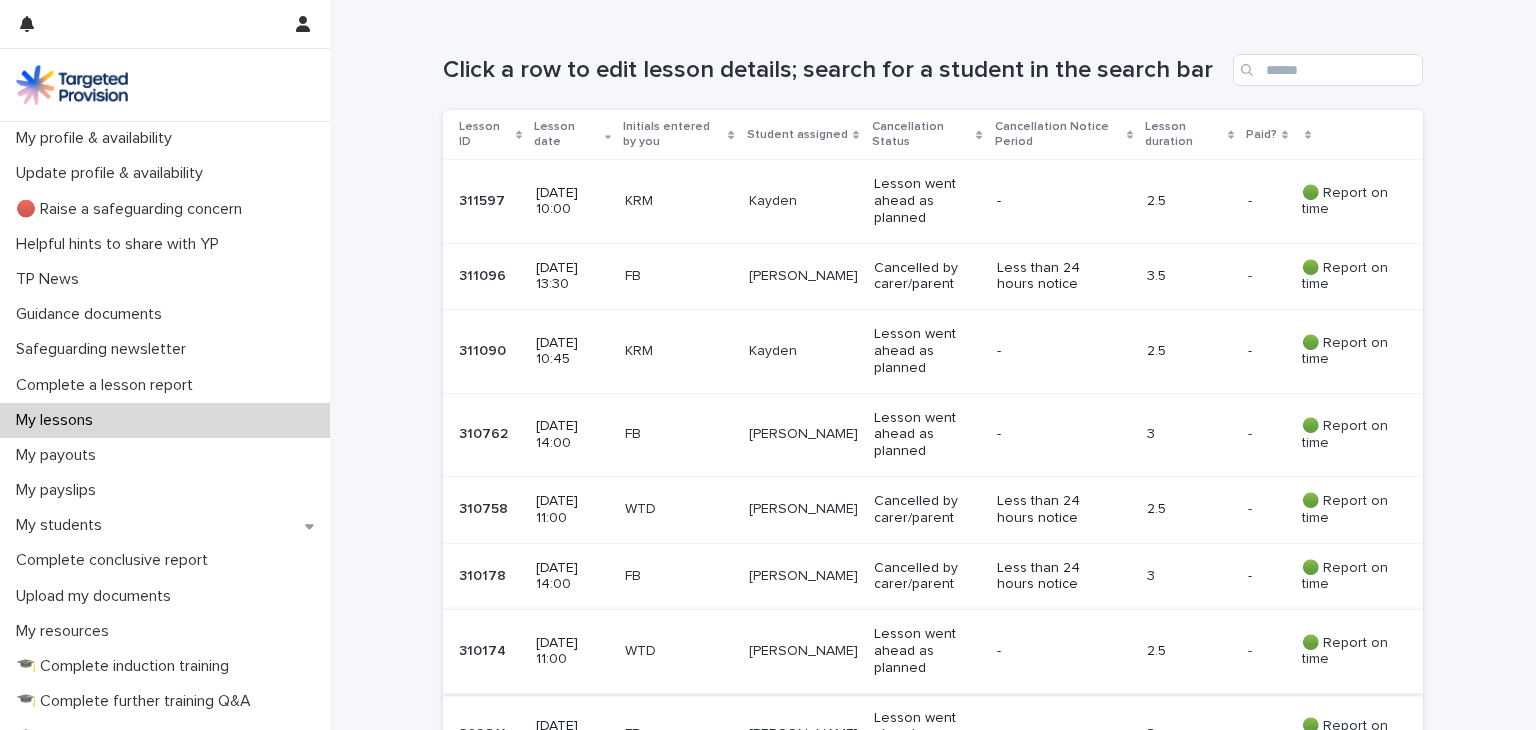 scroll, scrollTop: 0, scrollLeft: 0, axis: both 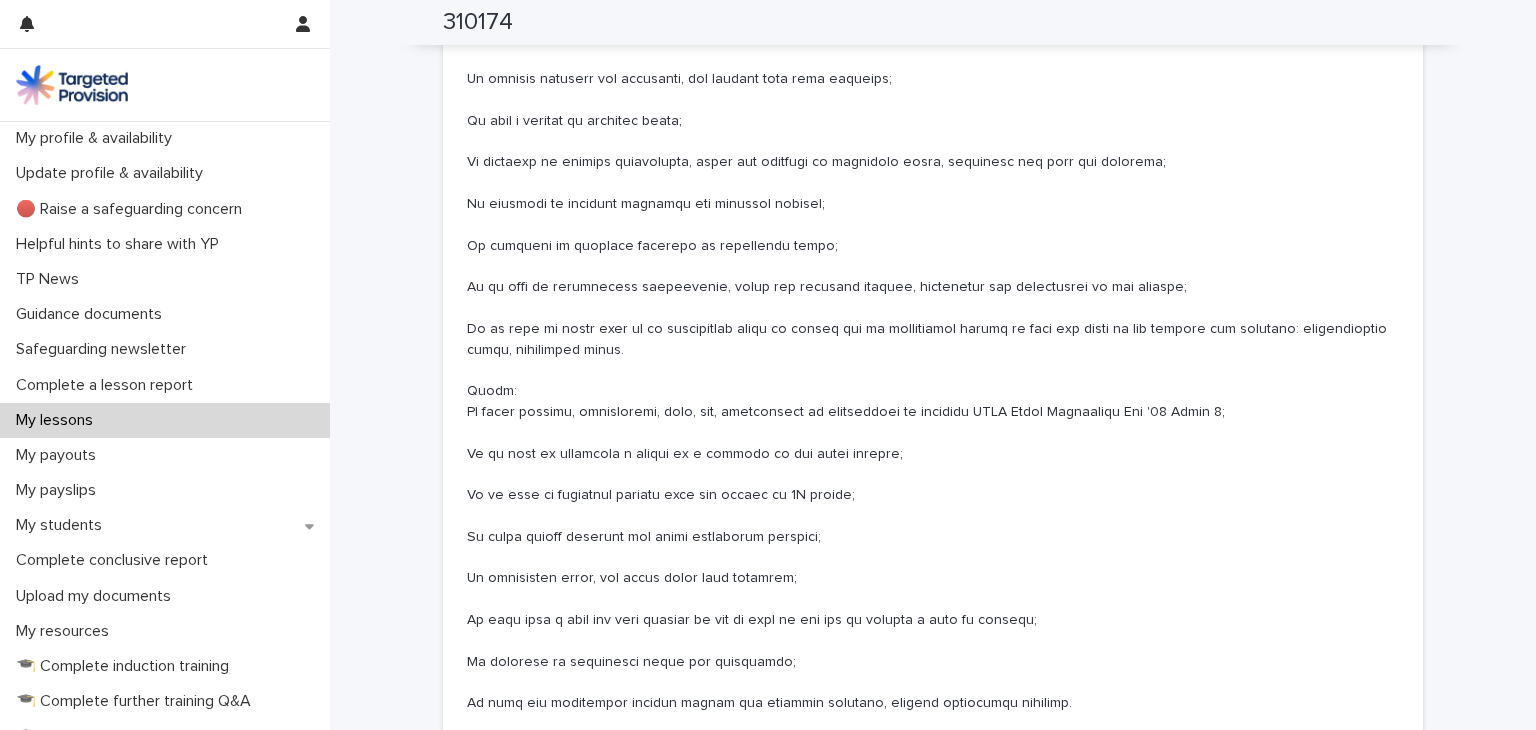 click on "My lessons" at bounding box center (165, 420) 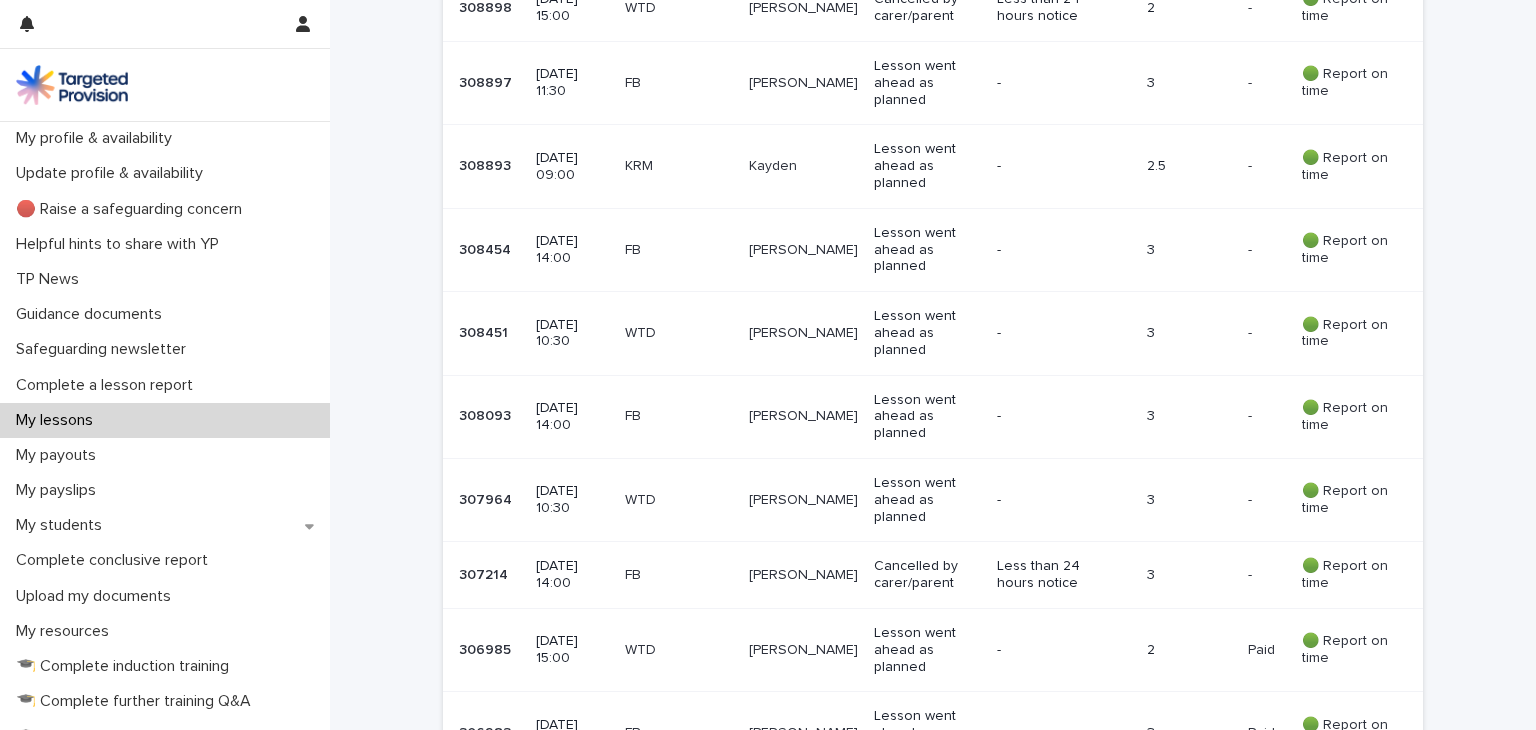 scroll, scrollTop: 0, scrollLeft: 0, axis: both 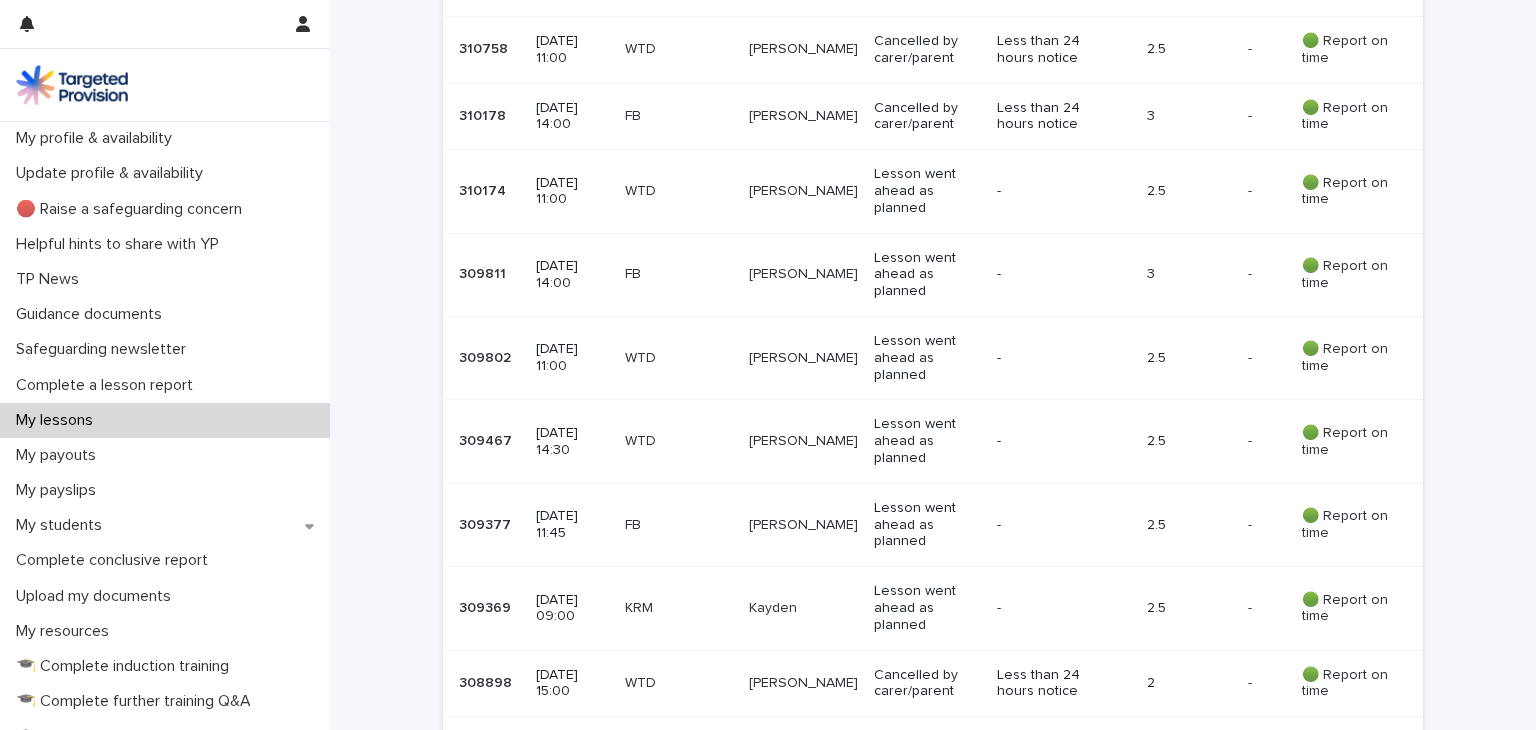 click on "[PERSON_NAME]" at bounding box center (803, 358) 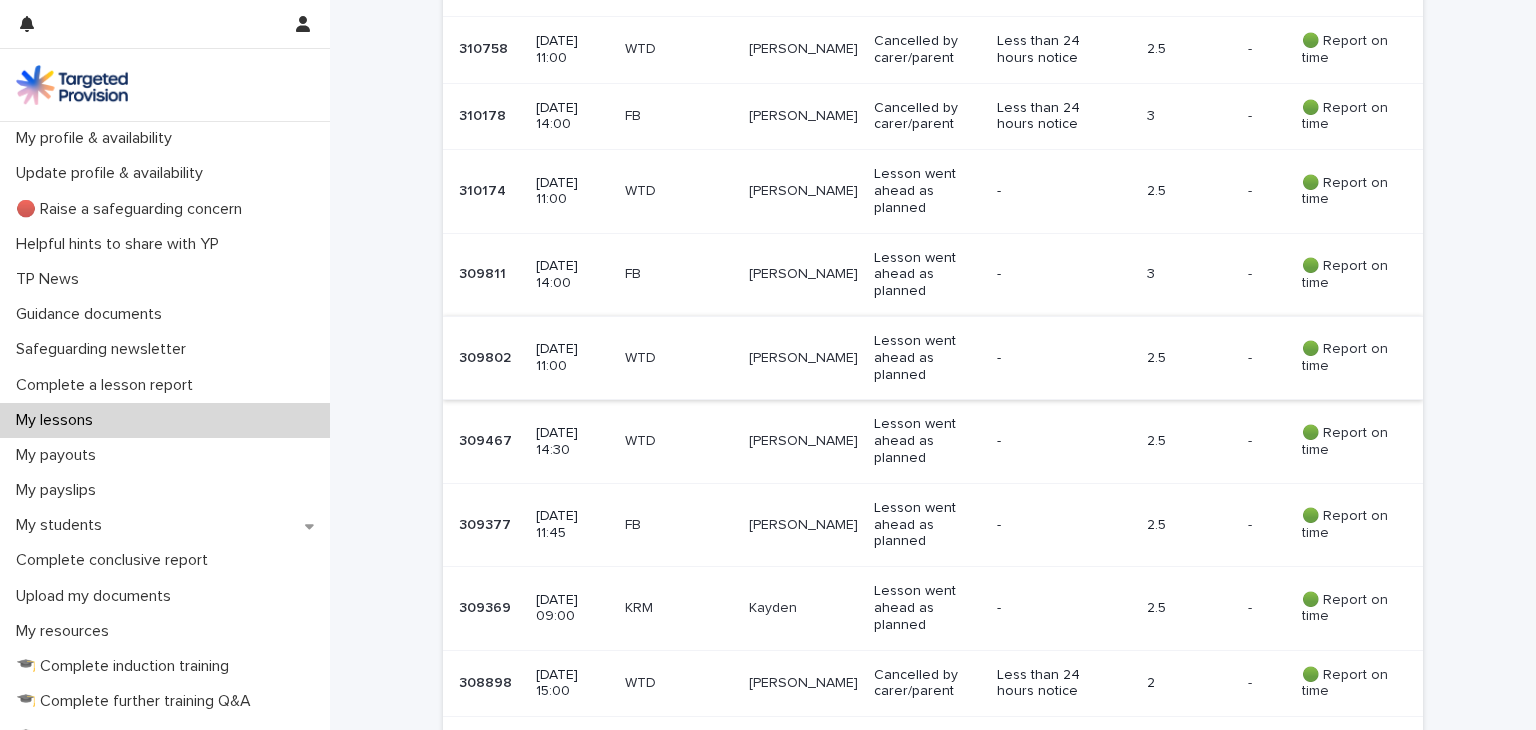 scroll, scrollTop: 0, scrollLeft: 0, axis: both 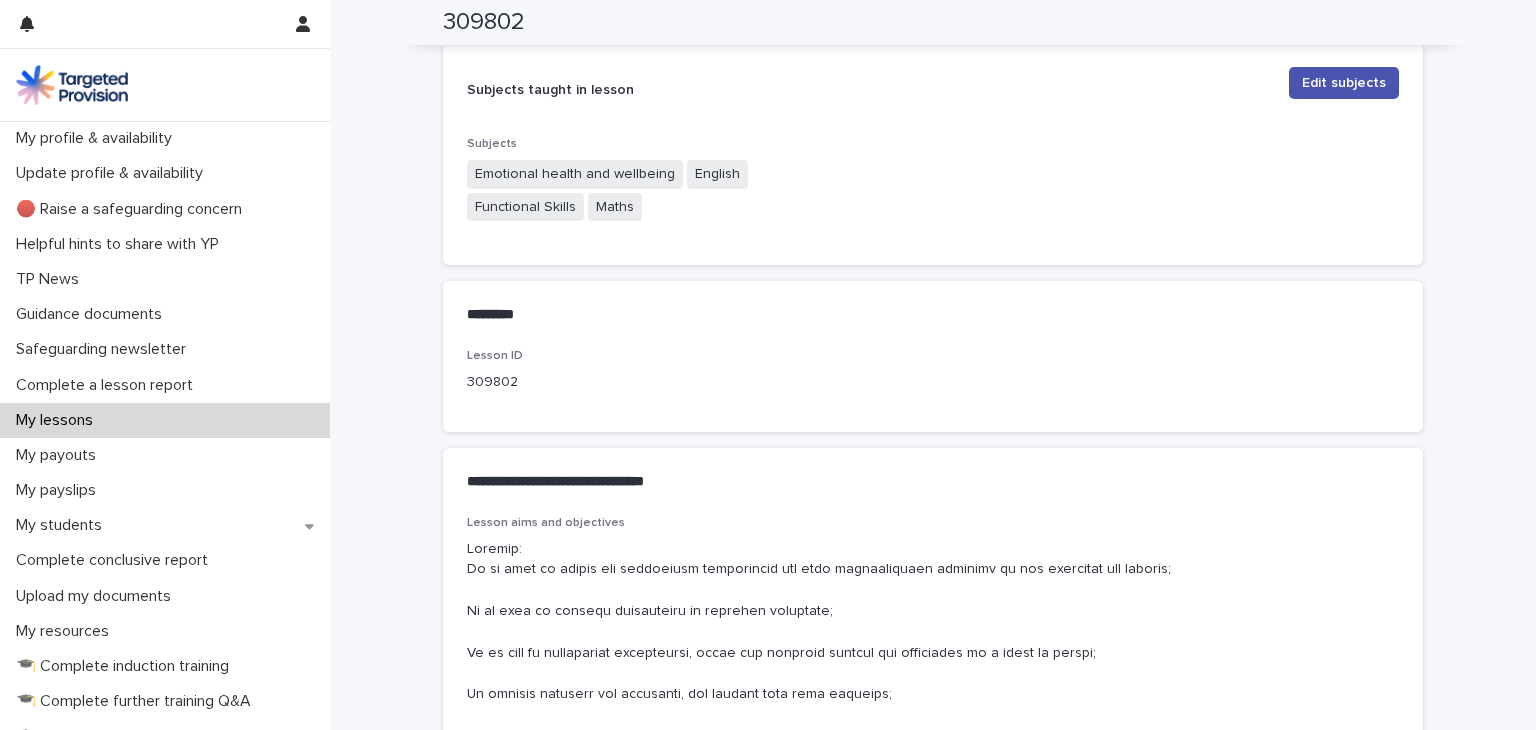 click on "My lessons" at bounding box center (165, 420) 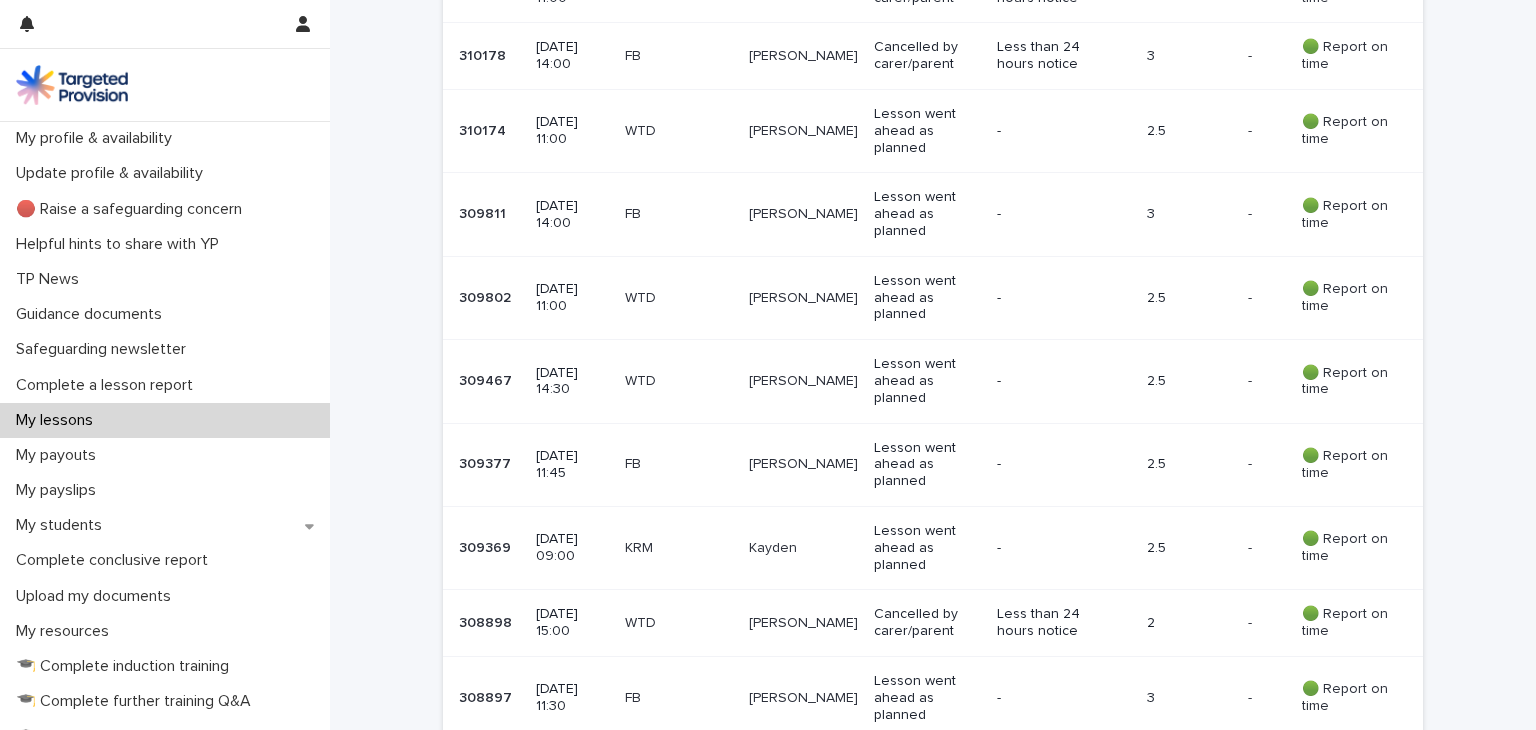 scroll, scrollTop: 0, scrollLeft: 0, axis: both 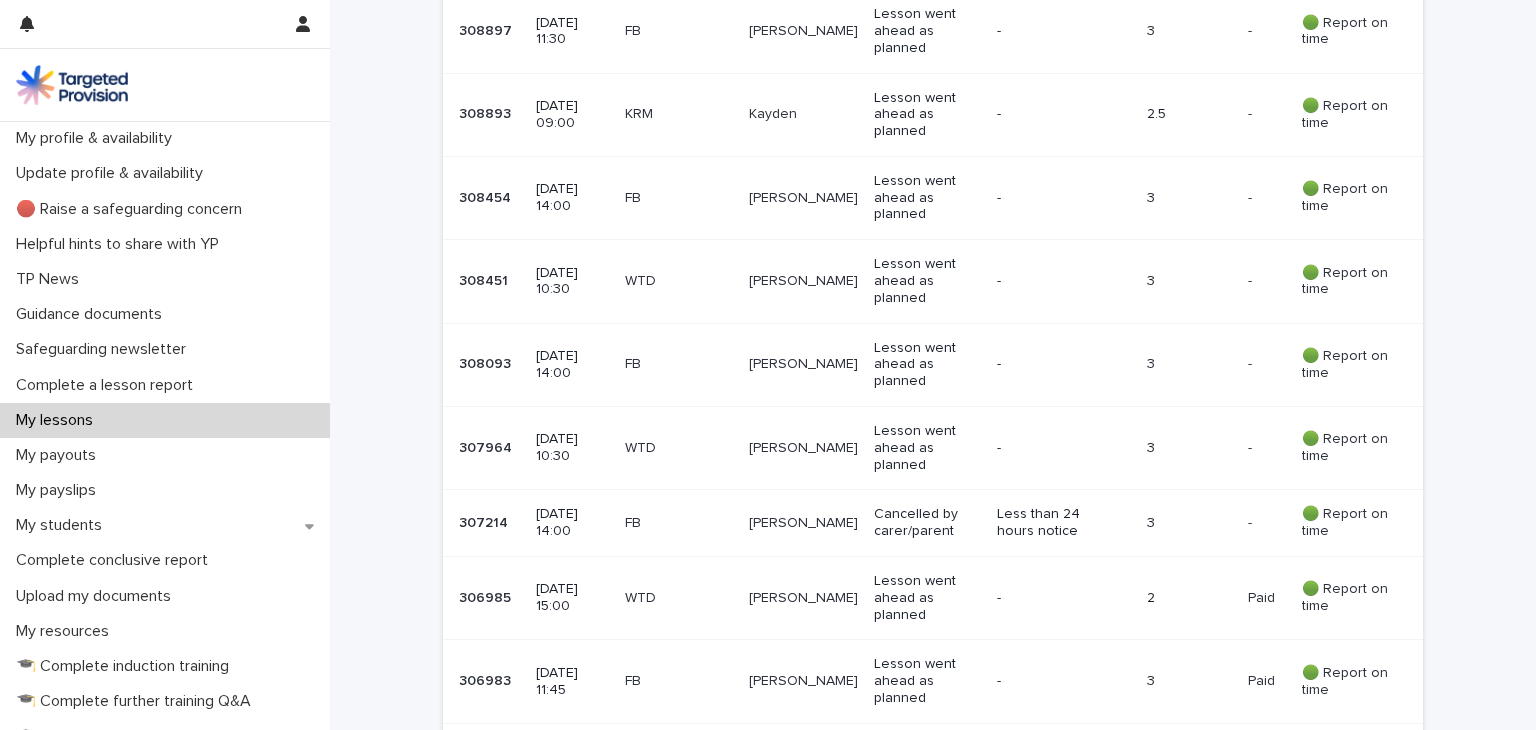 click on "Lesson went ahead as planned" at bounding box center [927, 448] 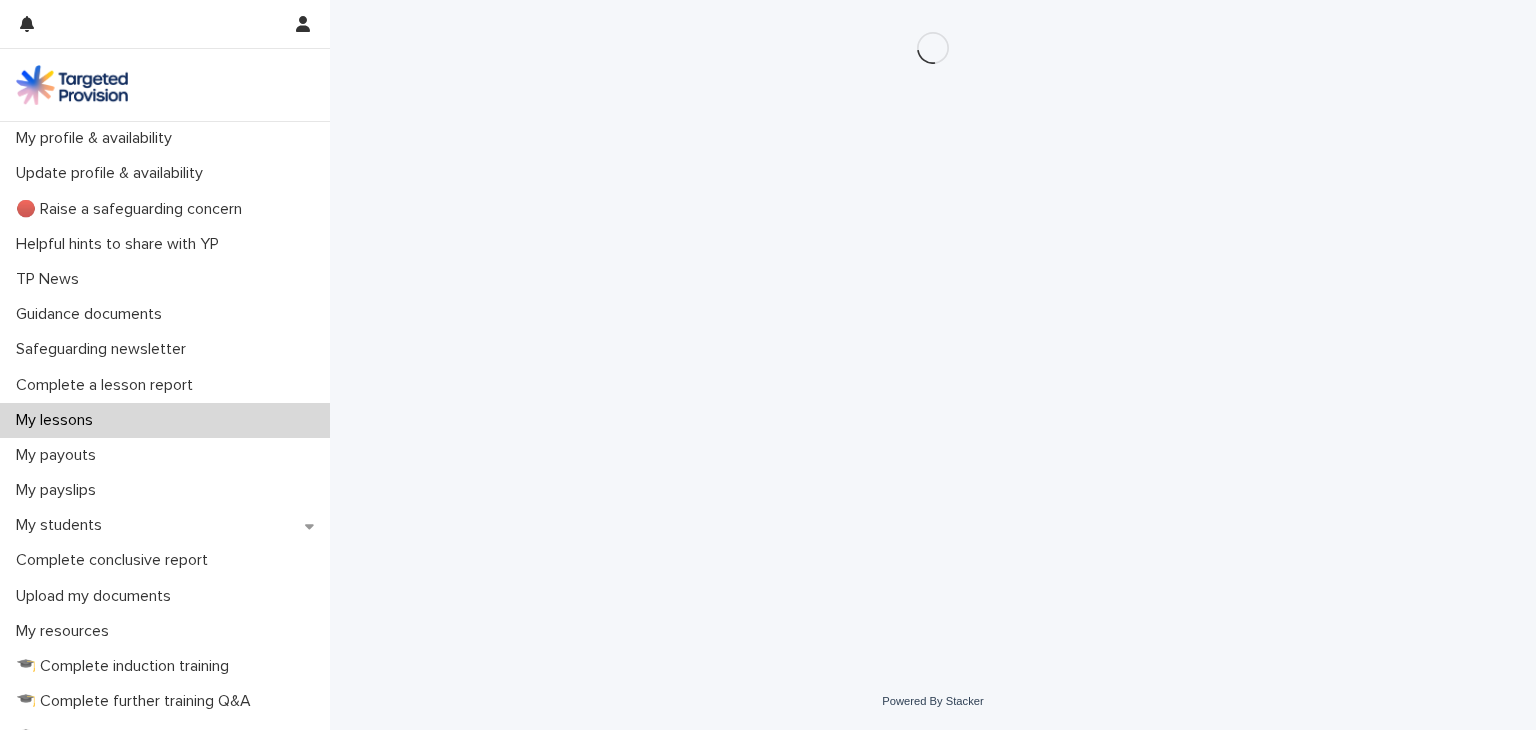 scroll, scrollTop: 0, scrollLeft: 0, axis: both 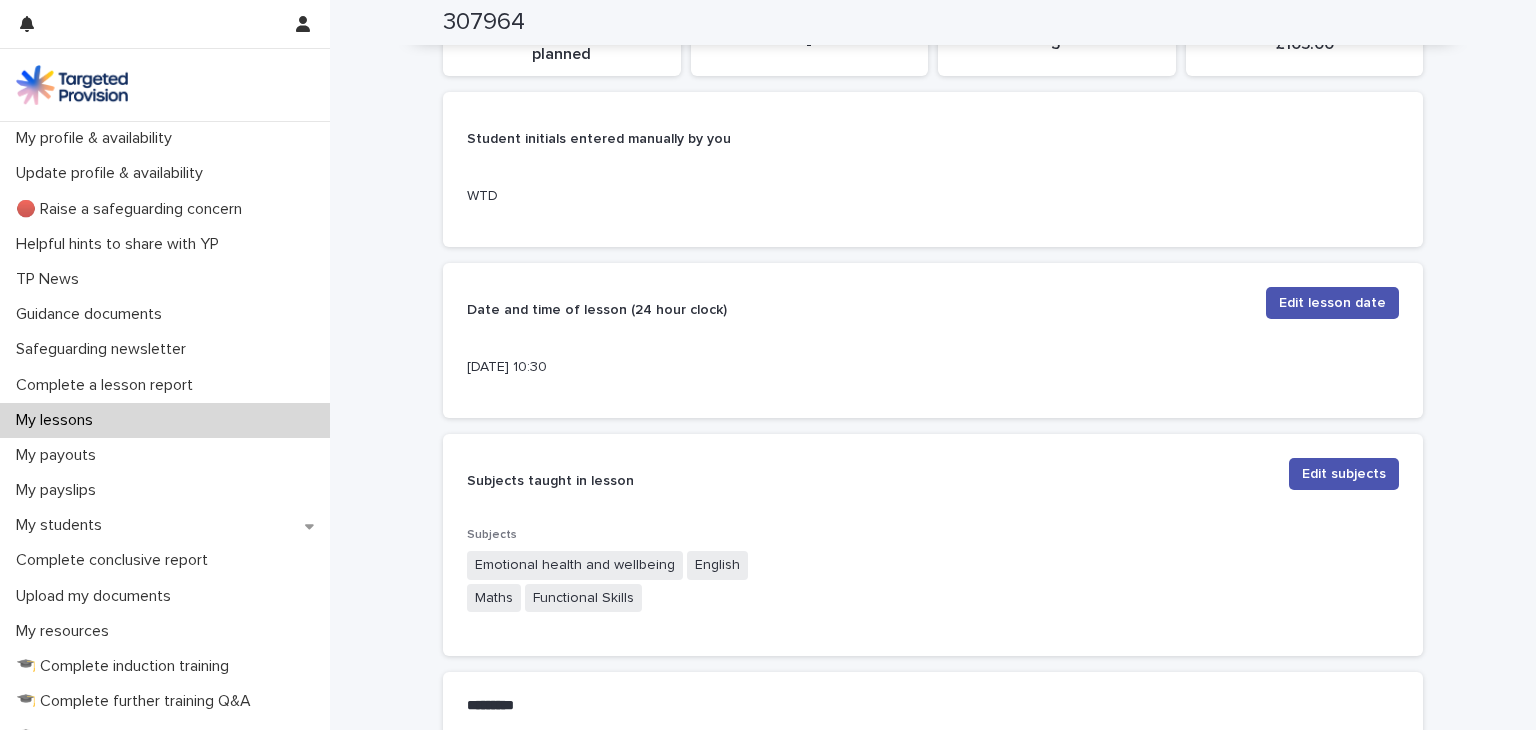 click on "My lessons" at bounding box center (165, 420) 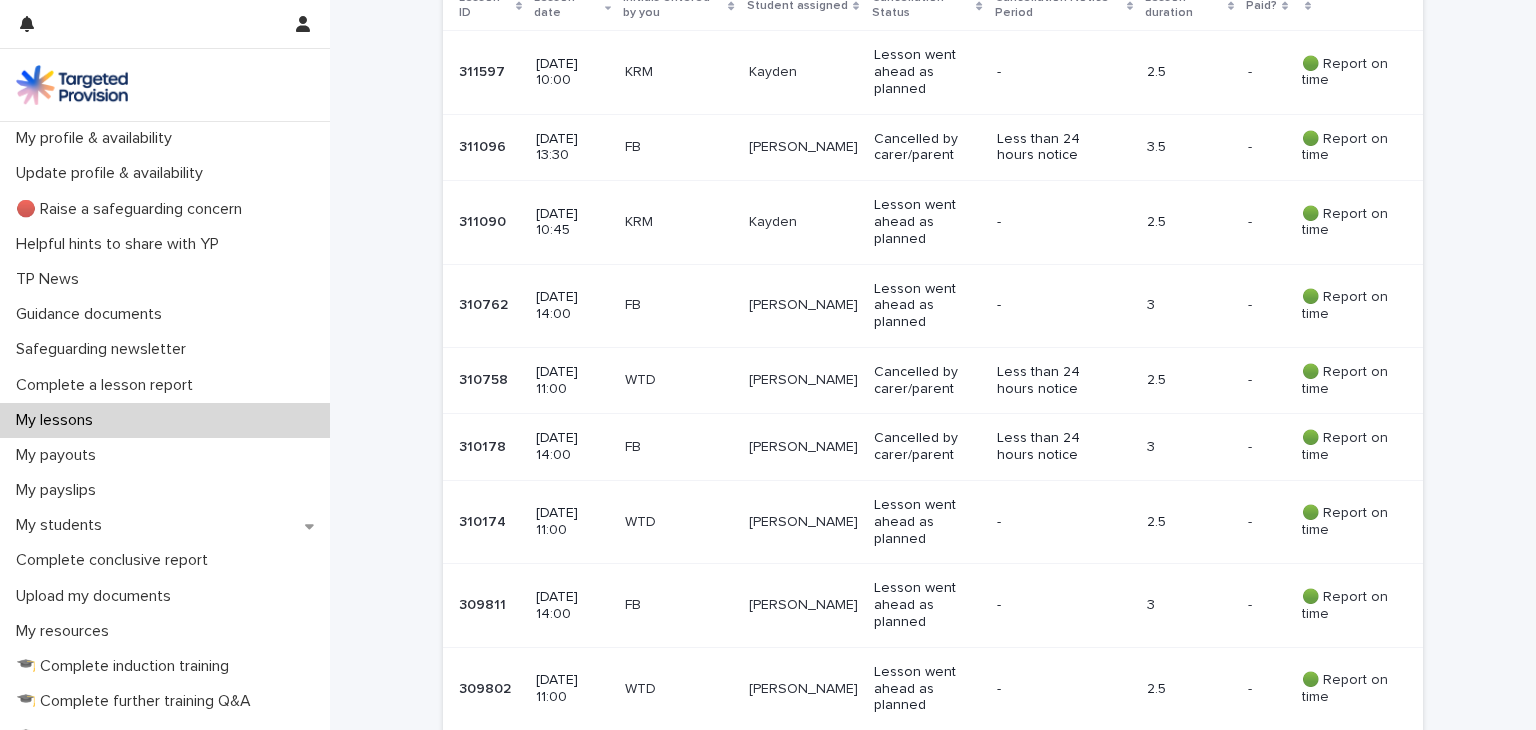 scroll, scrollTop: 0, scrollLeft: 0, axis: both 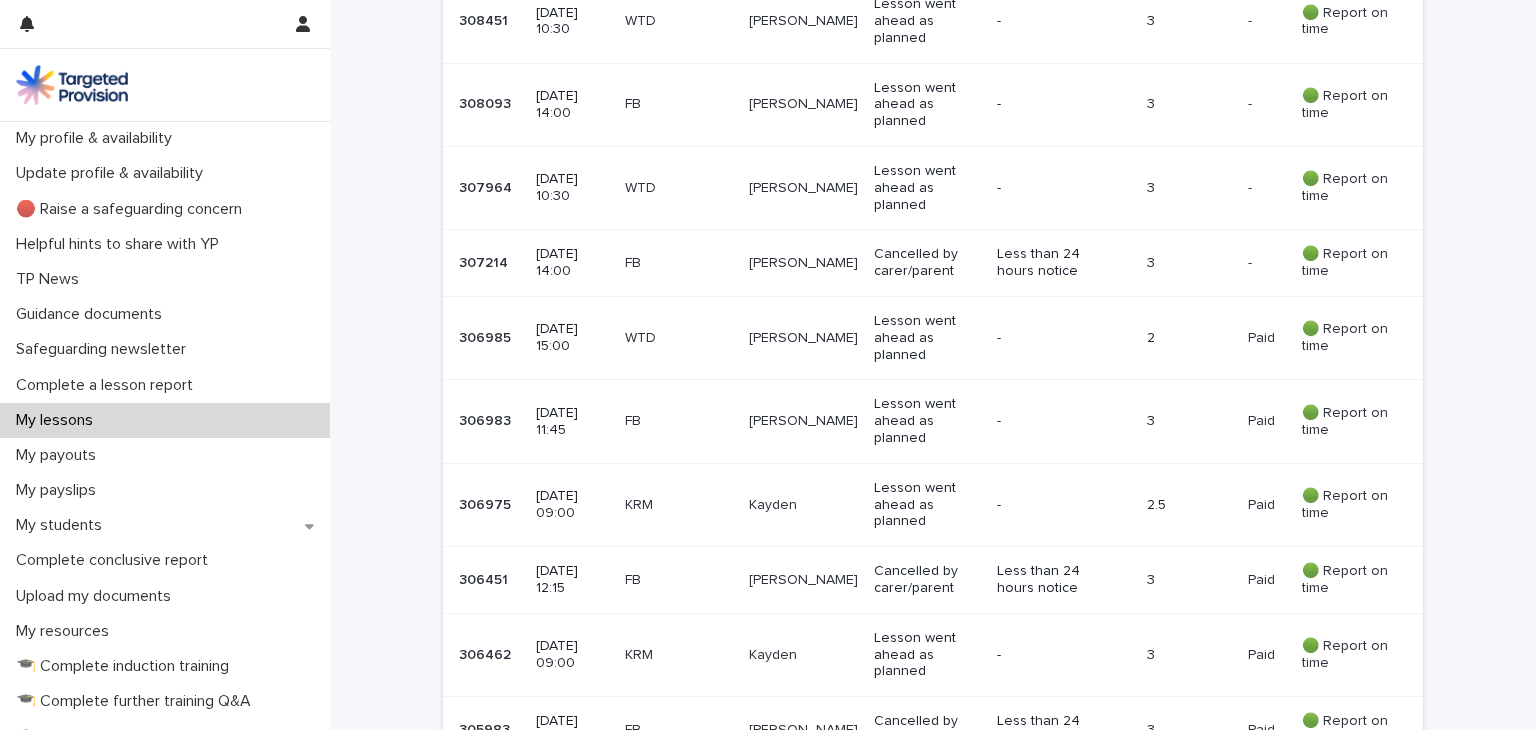 click on "Lesson went ahead as planned" at bounding box center [927, 338] 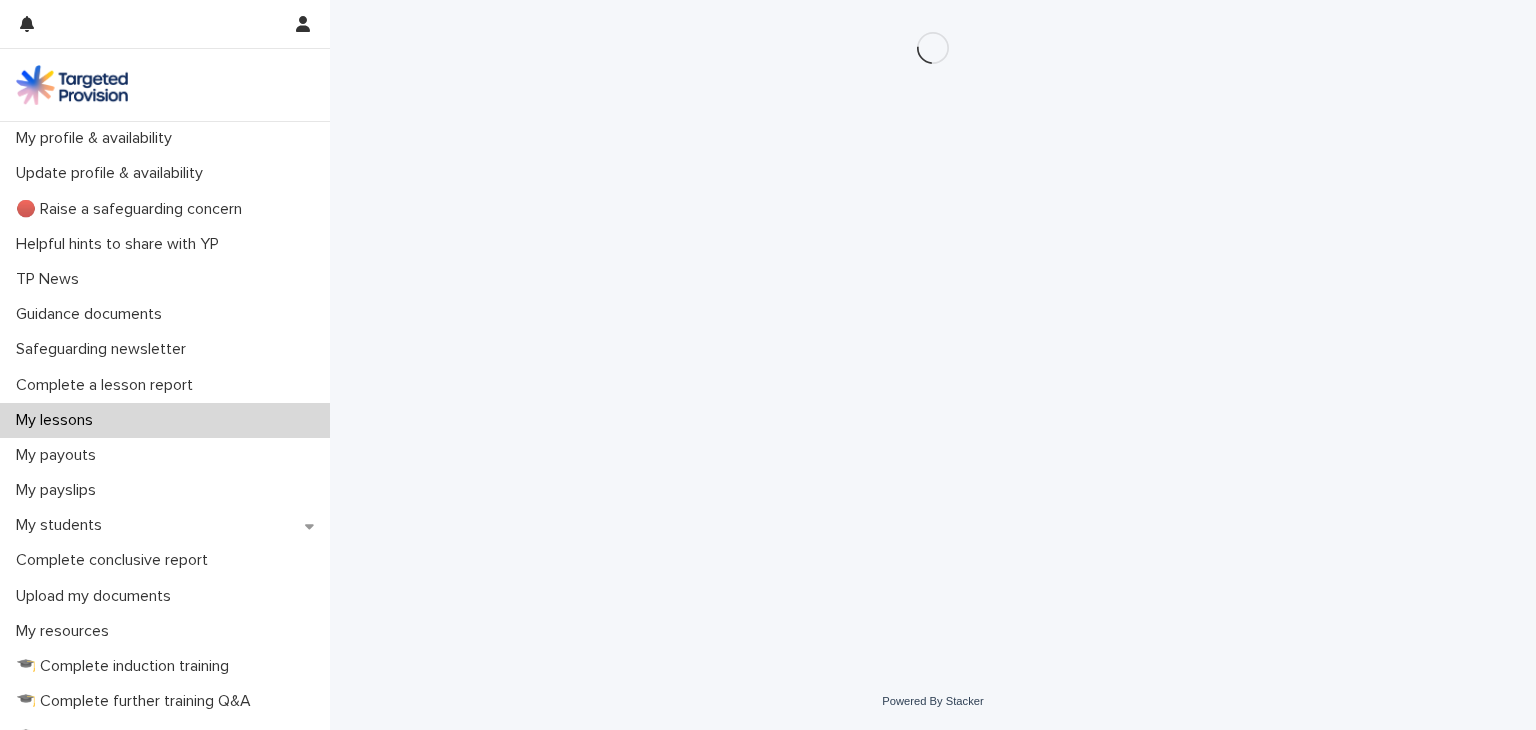 scroll, scrollTop: 0, scrollLeft: 0, axis: both 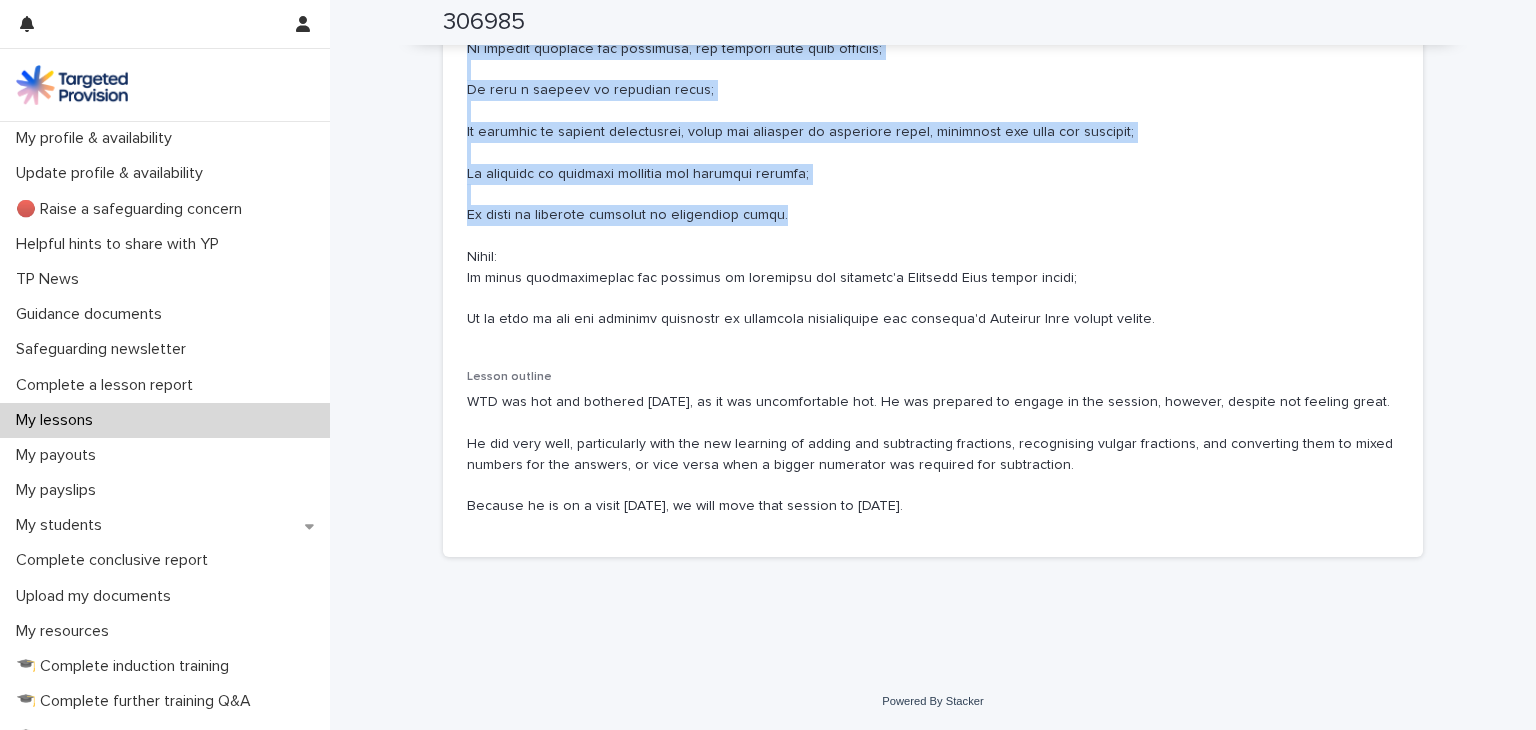 drag, startPoint x: 458, startPoint y: 269, endPoint x: 1127, endPoint y: 158, distance: 678.146 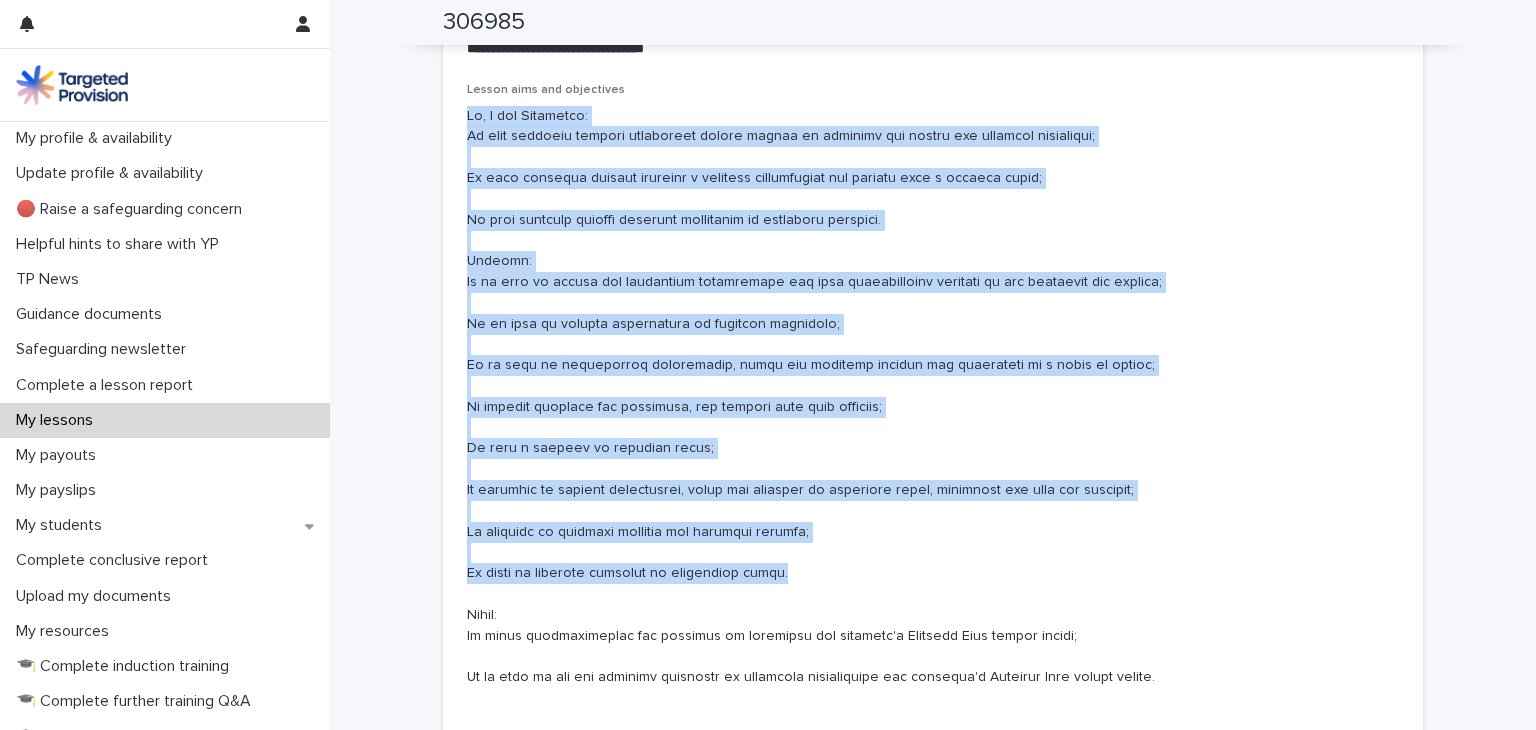 scroll, scrollTop: 1312, scrollLeft: 0, axis: vertical 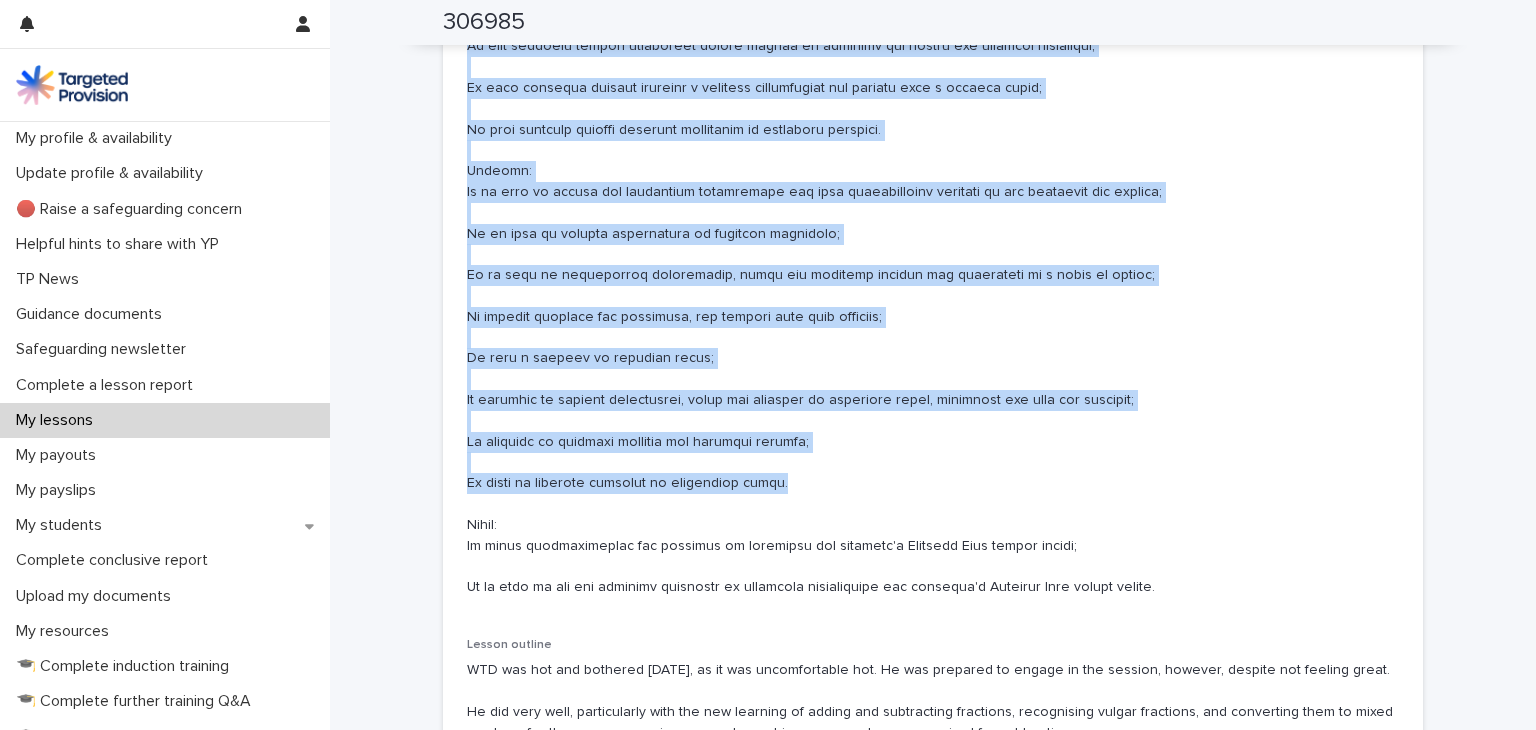 click at bounding box center [933, 307] 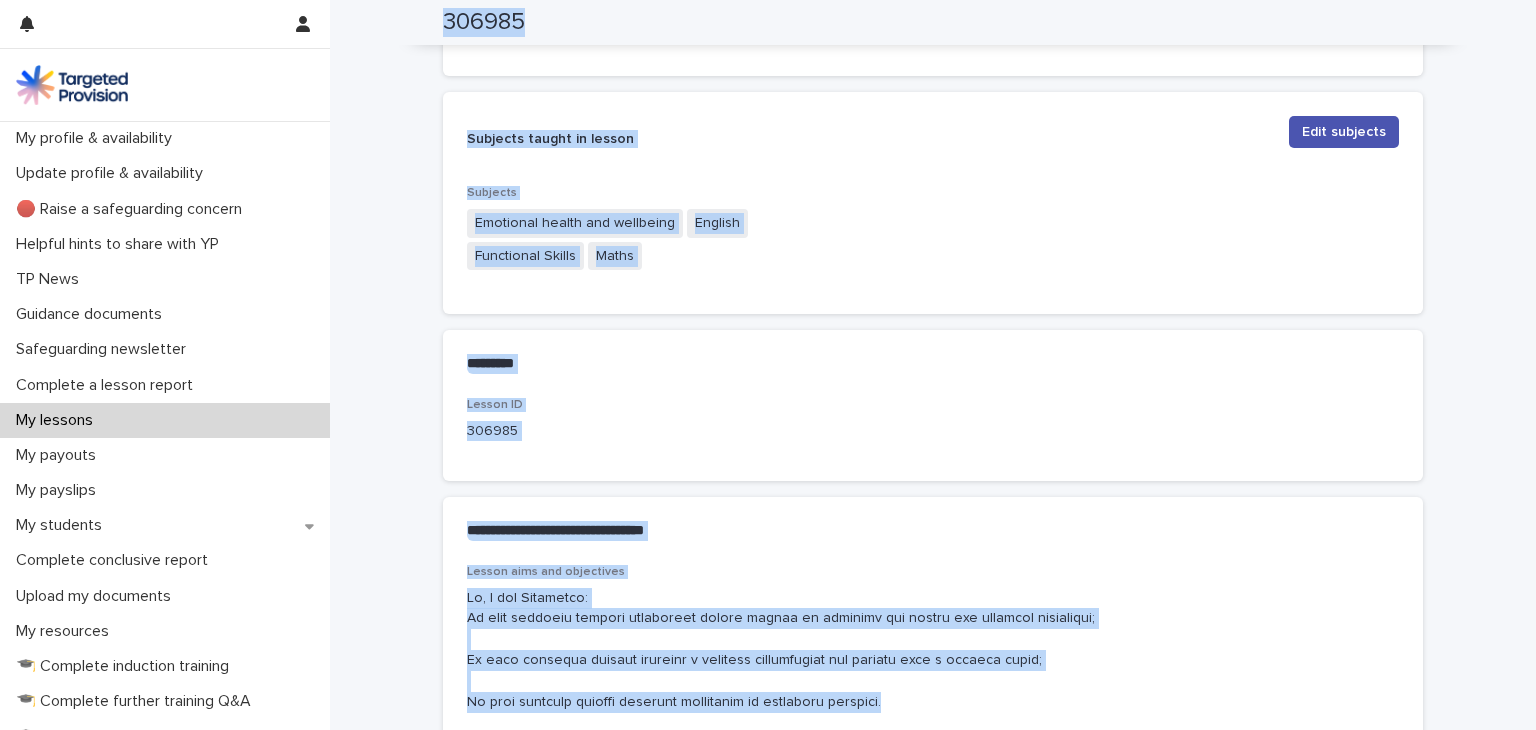 scroll, scrollTop: 732, scrollLeft: 0, axis: vertical 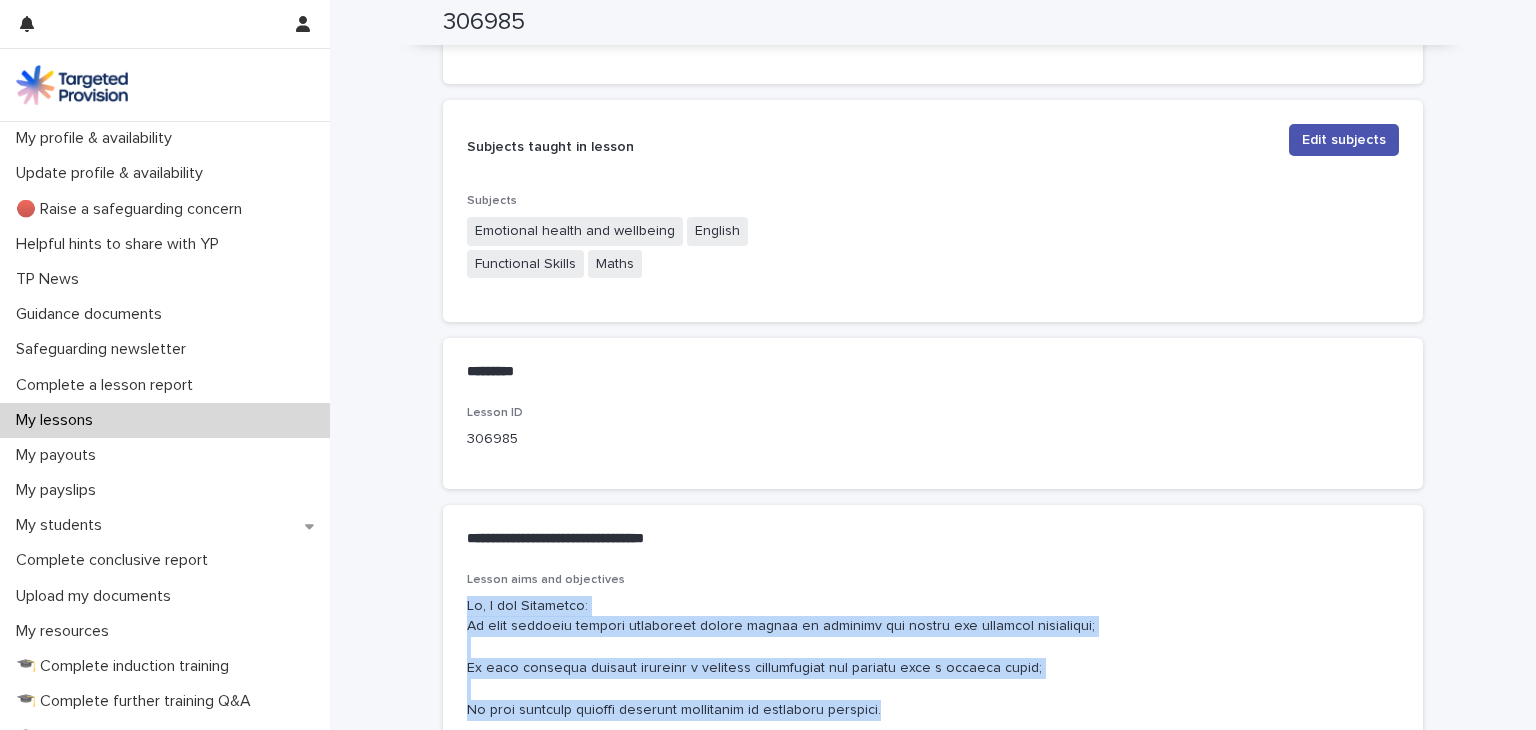 drag, startPoint x: 885, startPoint y: 125, endPoint x: 448, endPoint y: 610, distance: 652.8353 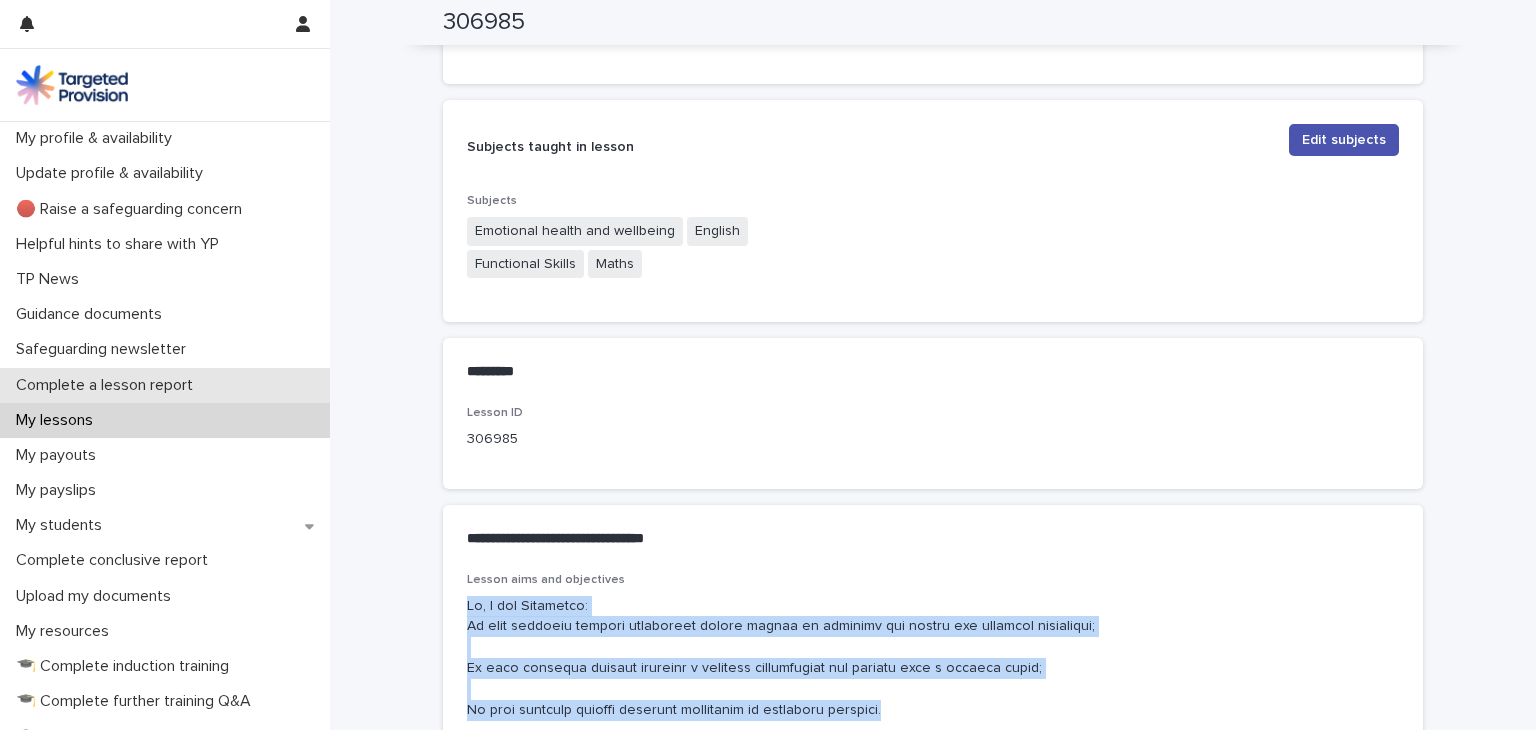 click on "Complete a lesson report" at bounding box center (108, 385) 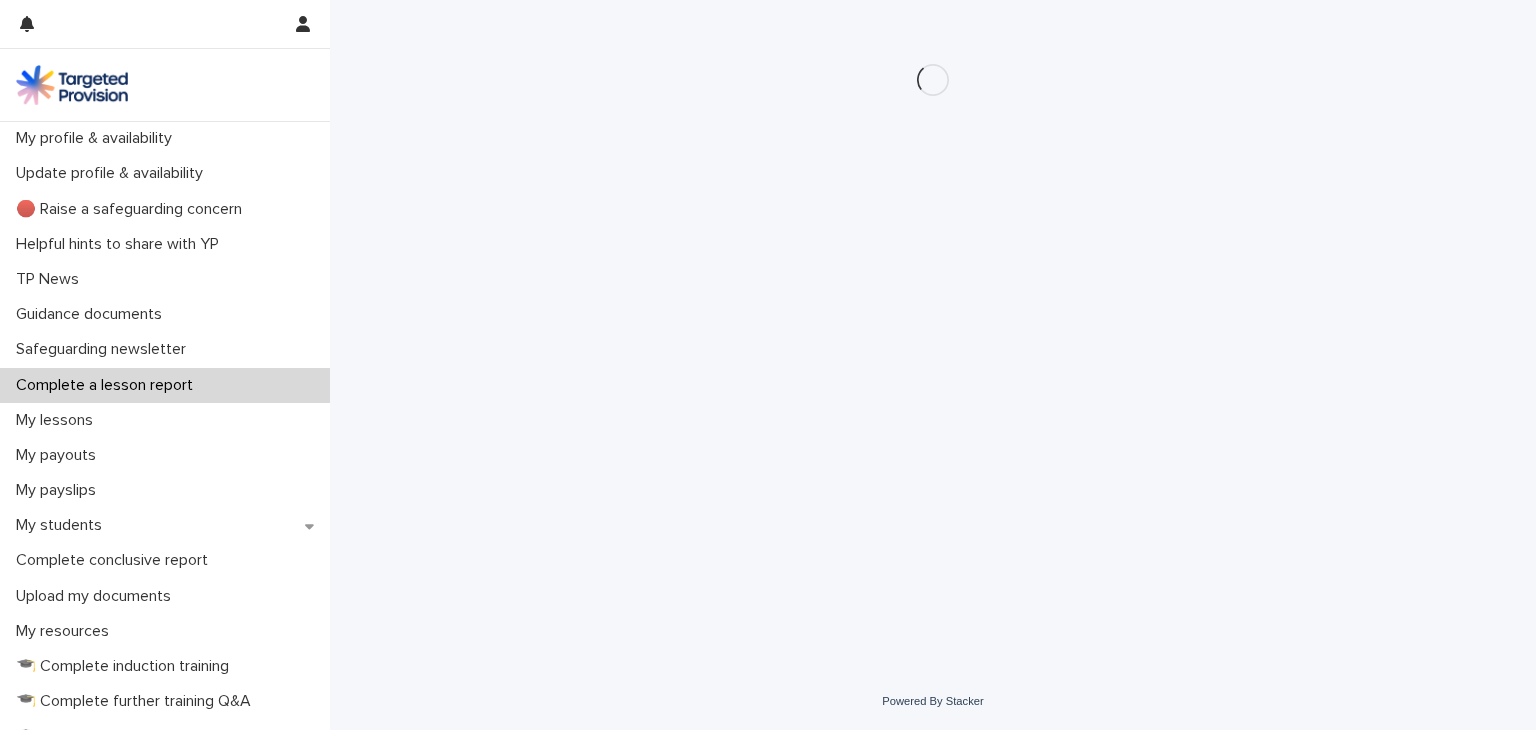 scroll, scrollTop: 0, scrollLeft: 0, axis: both 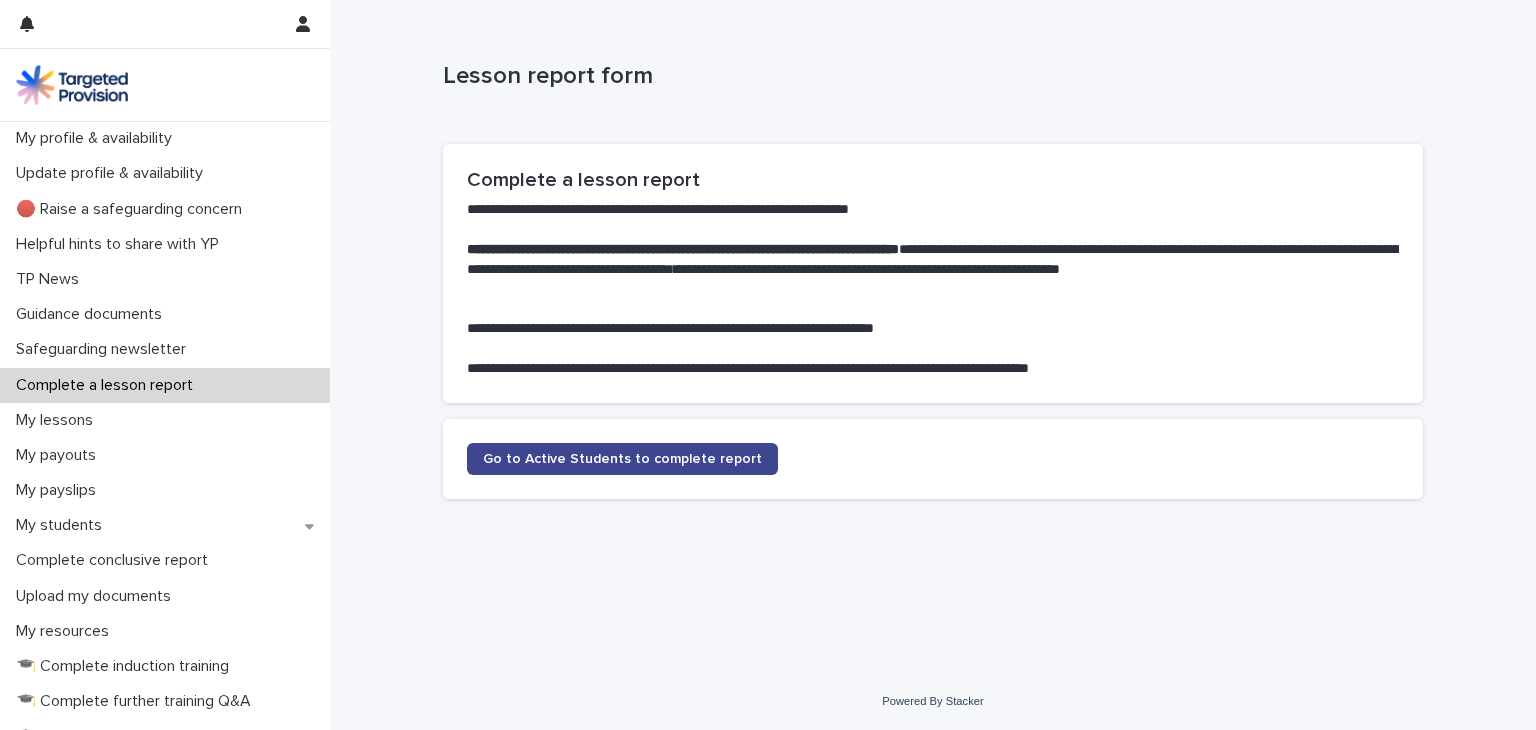 click on "Go to Active Students to complete report" at bounding box center [622, 459] 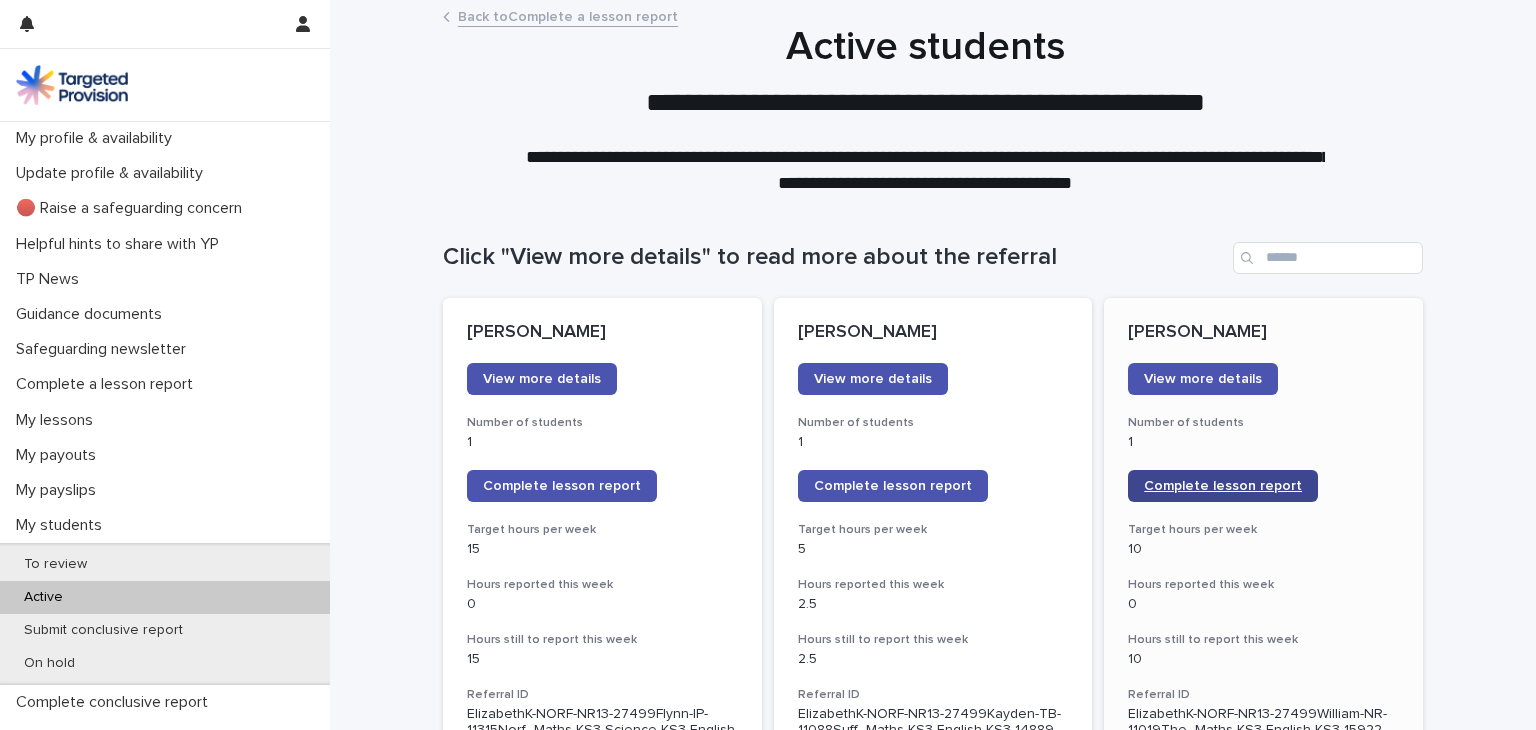 click on "Complete lesson report" at bounding box center [1223, 486] 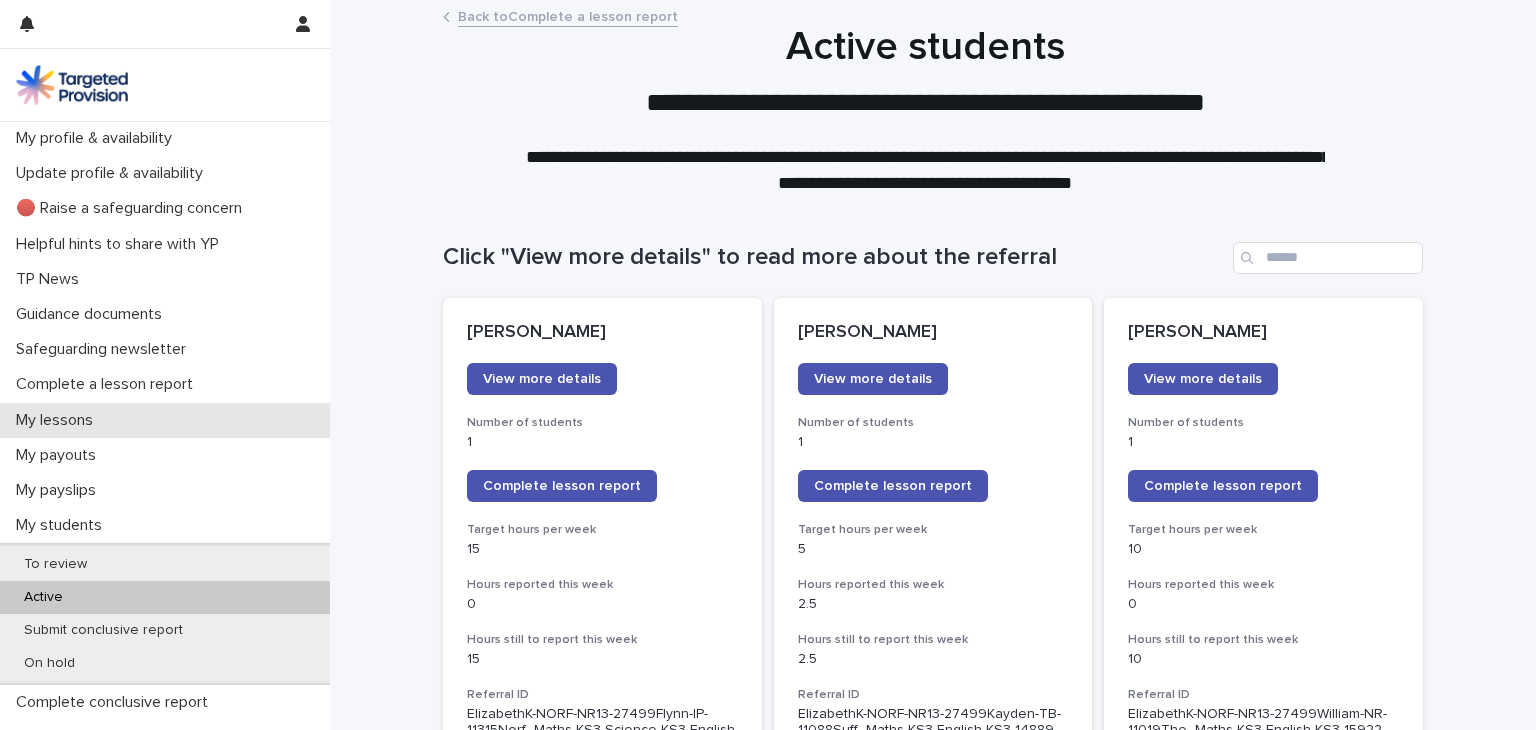 click on "My lessons" at bounding box center [58, 420] 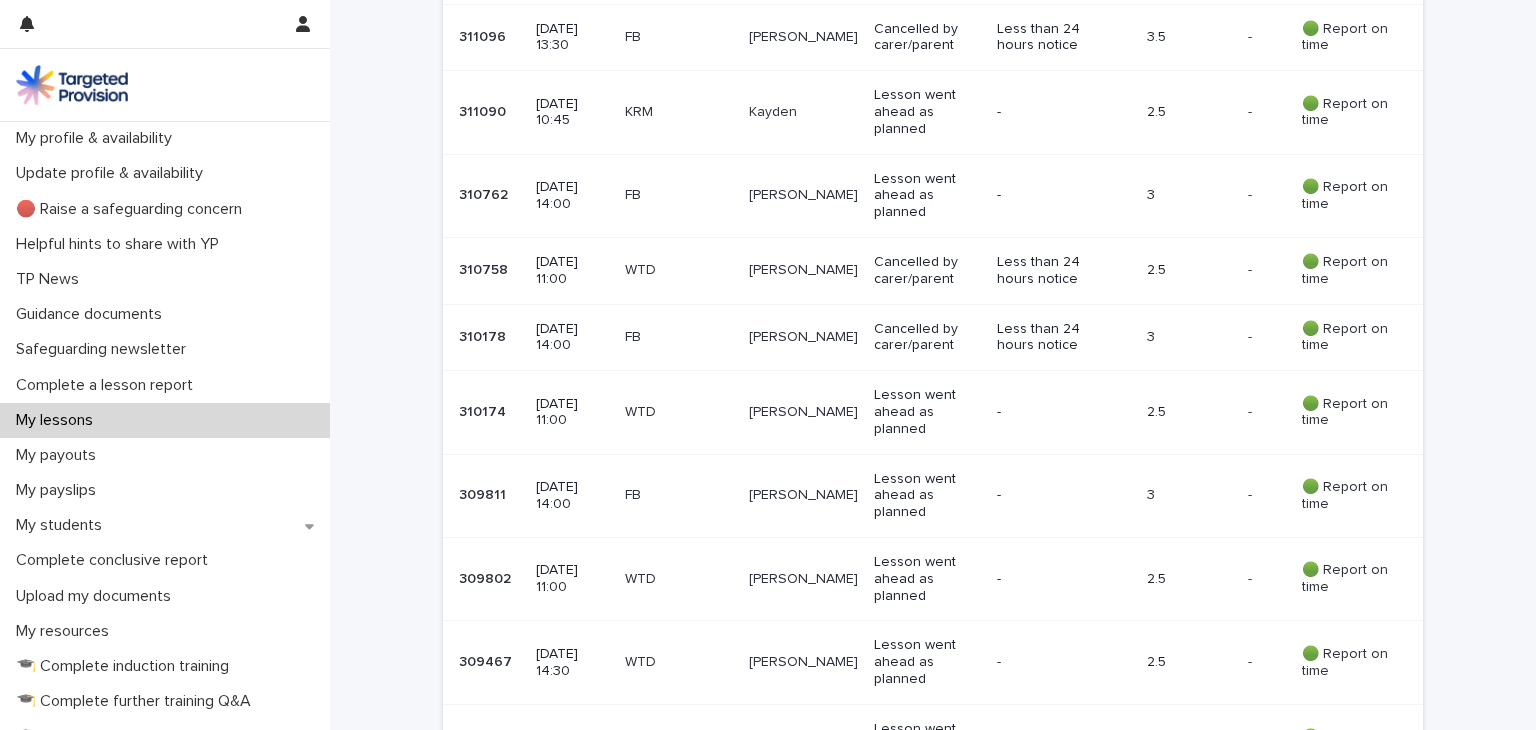 scroll, scrollTop: 580, scrollLeft: 0, axis: vertical 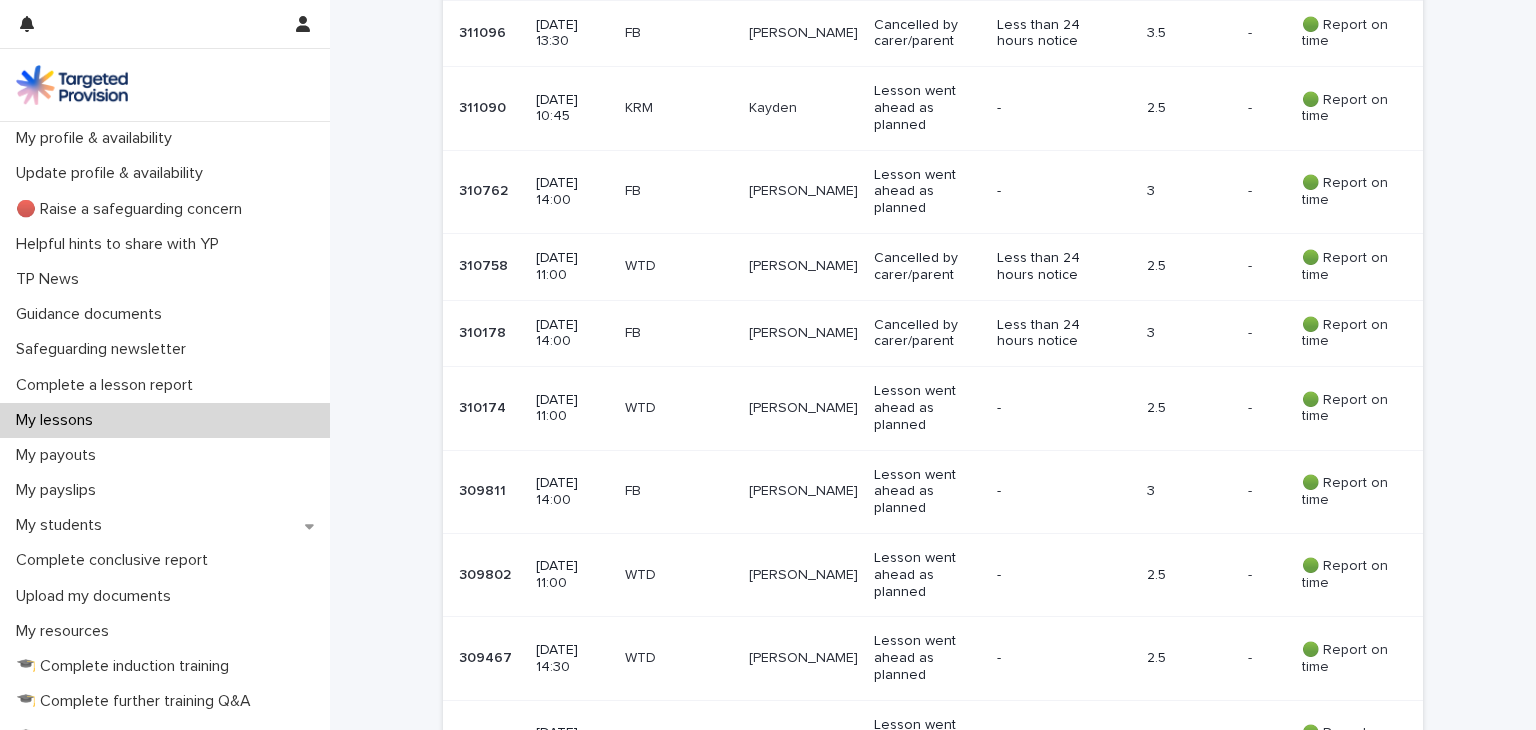 click on "Lesson went ahead as planned" at bounding box center (927, 408) 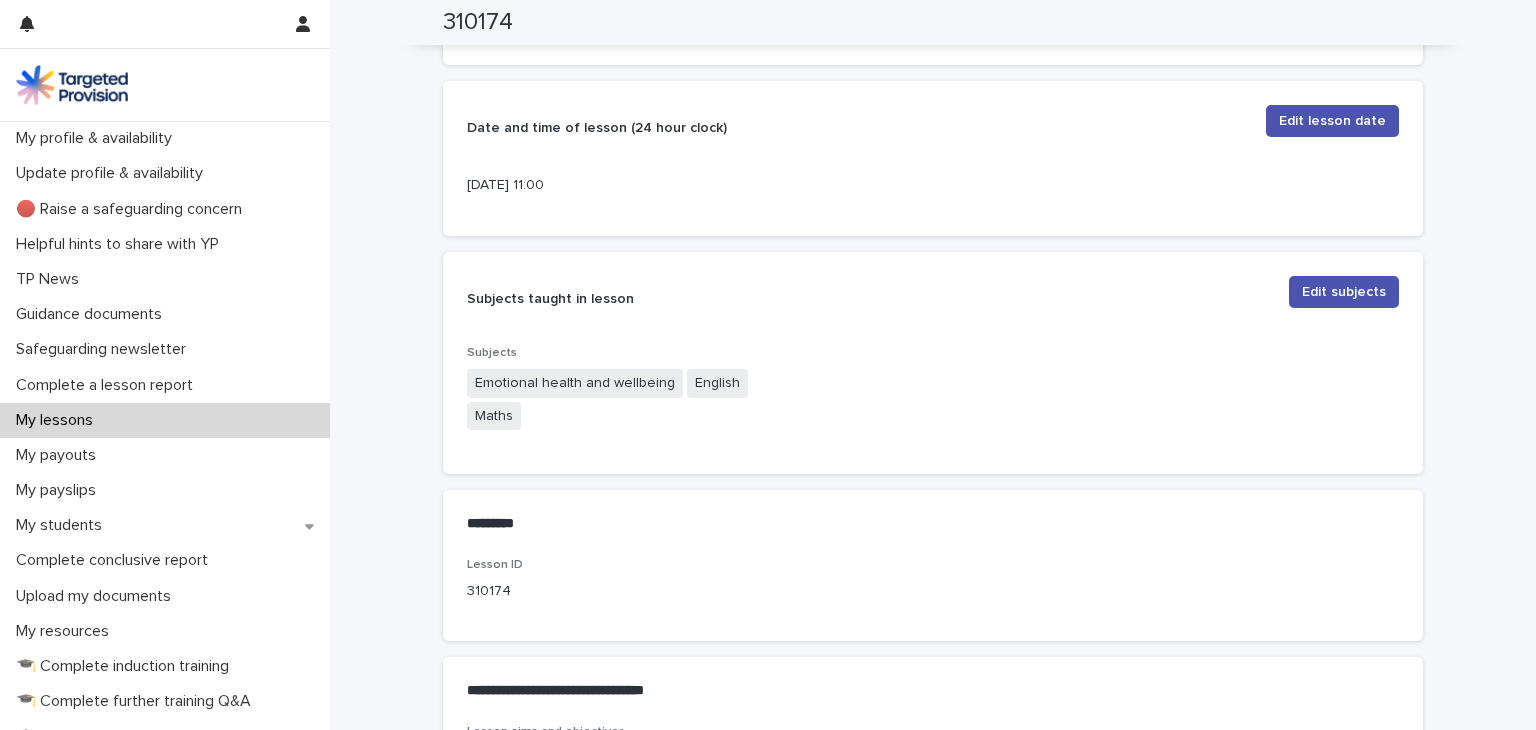 scroll, scrollTop: 599, scrollLeft: 0, axis: vertical 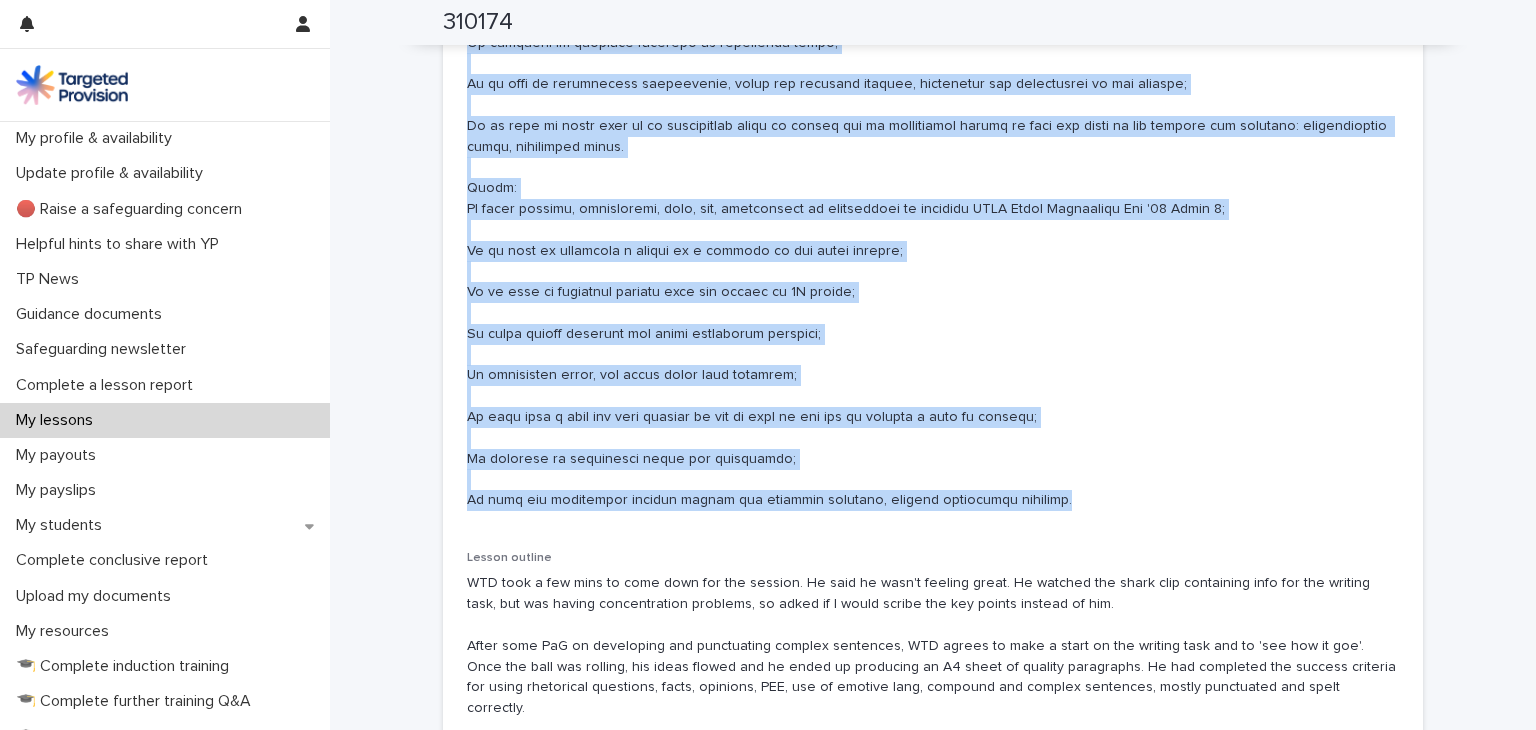 drag, startPoint x: 460, startPoint y: 102, endPoint x: 1084, endPoint y: 511, distance: 746.0945 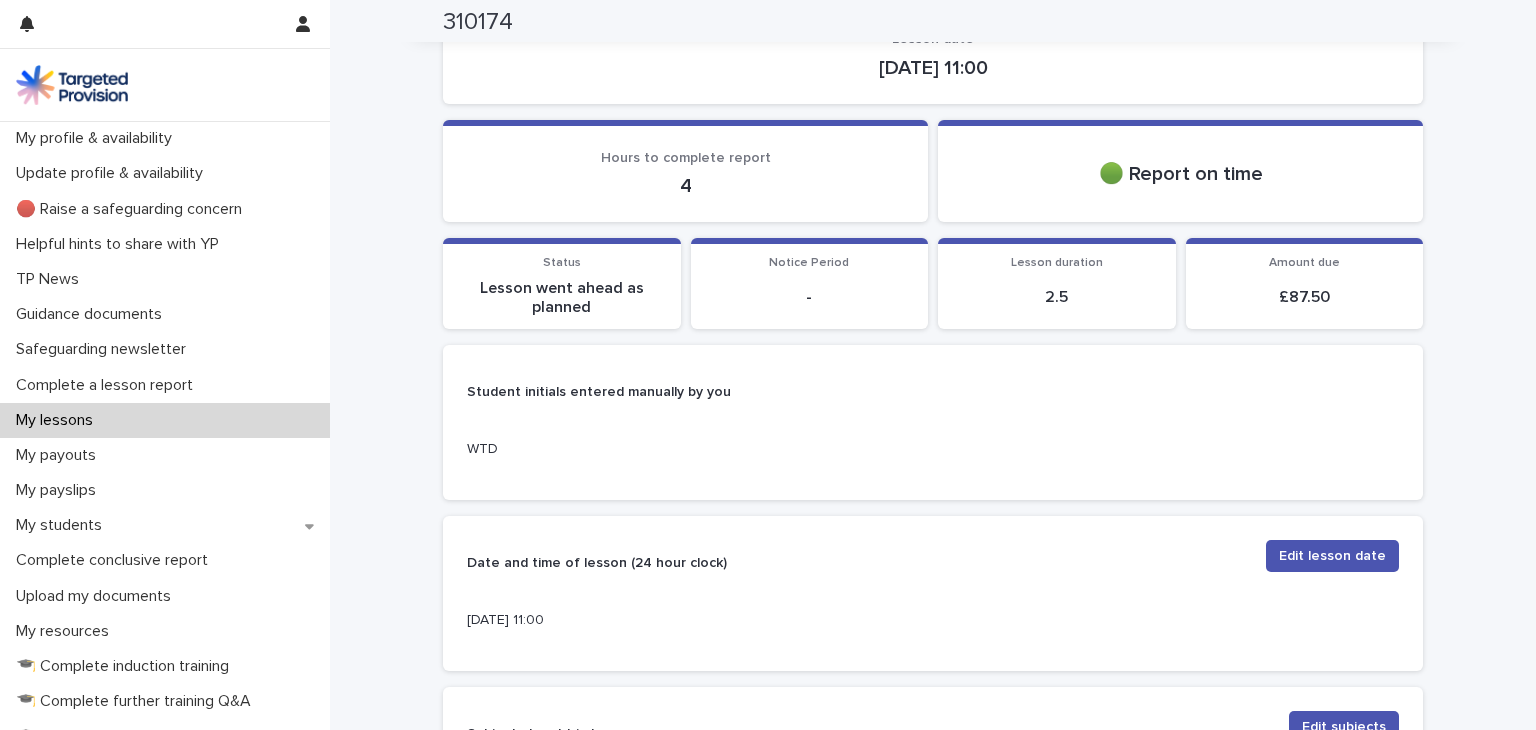 scroll, scrollTop: 0, scrollLeft: 0, axis: both 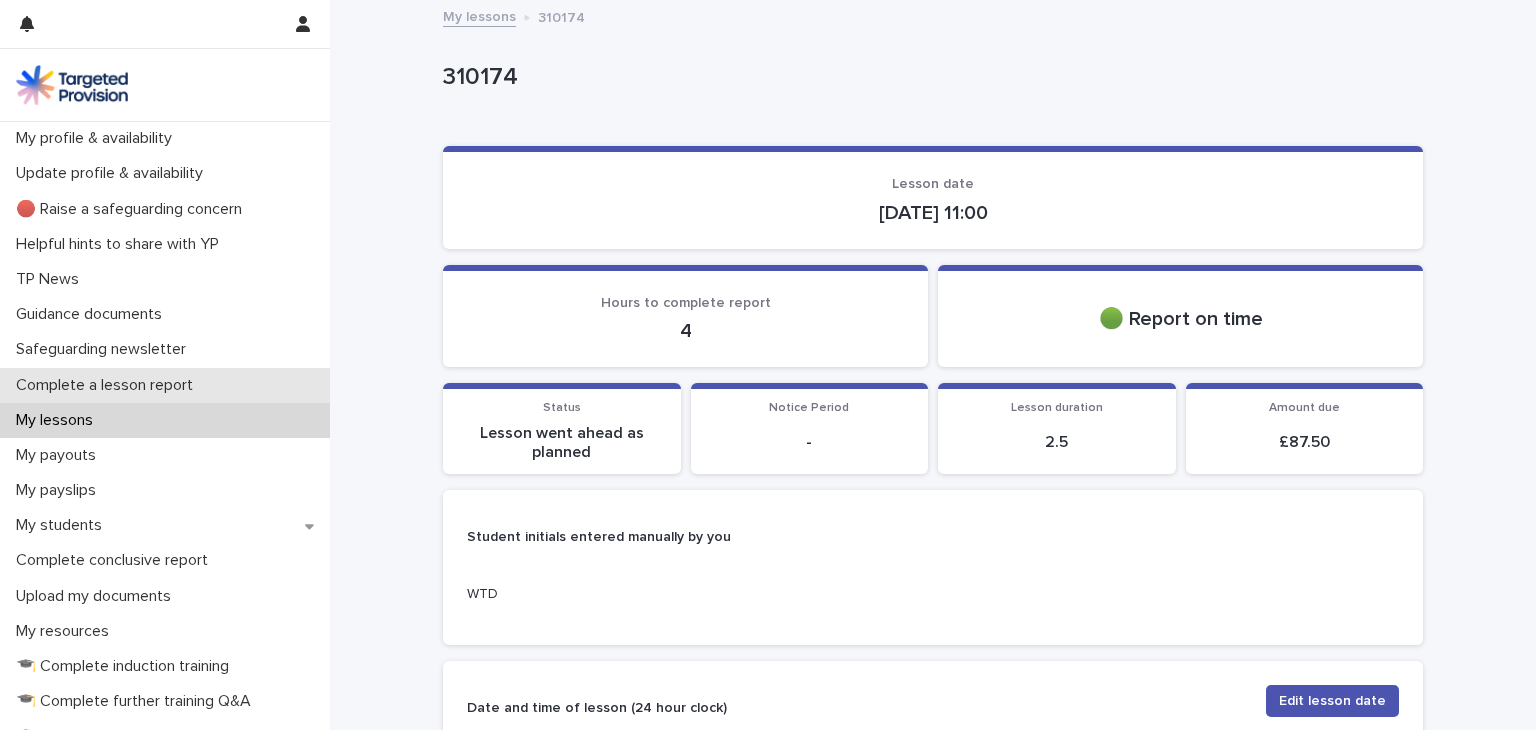 click on "Complete a lesson report" at bounding box center [108, 385] 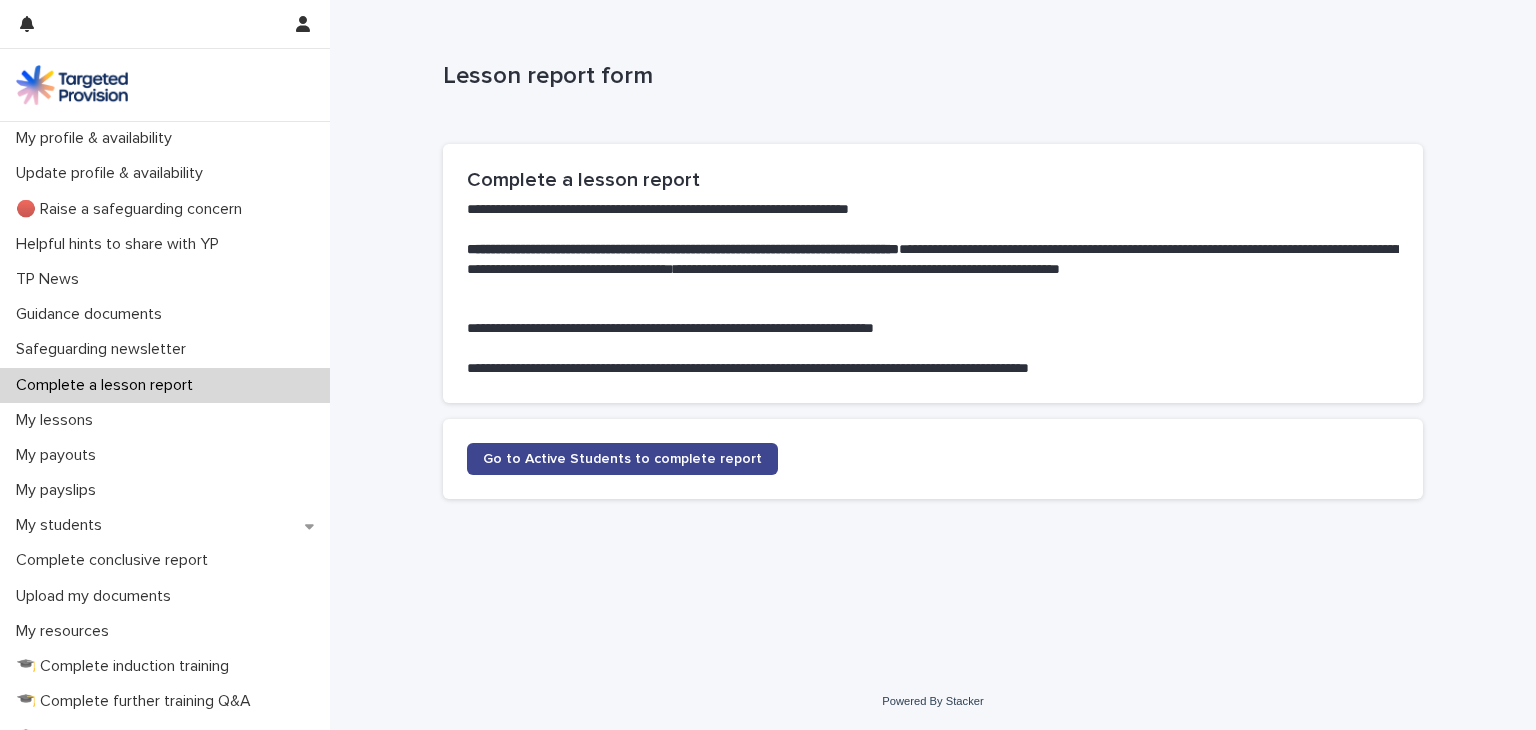 click on "Go to Active Students to complete report" 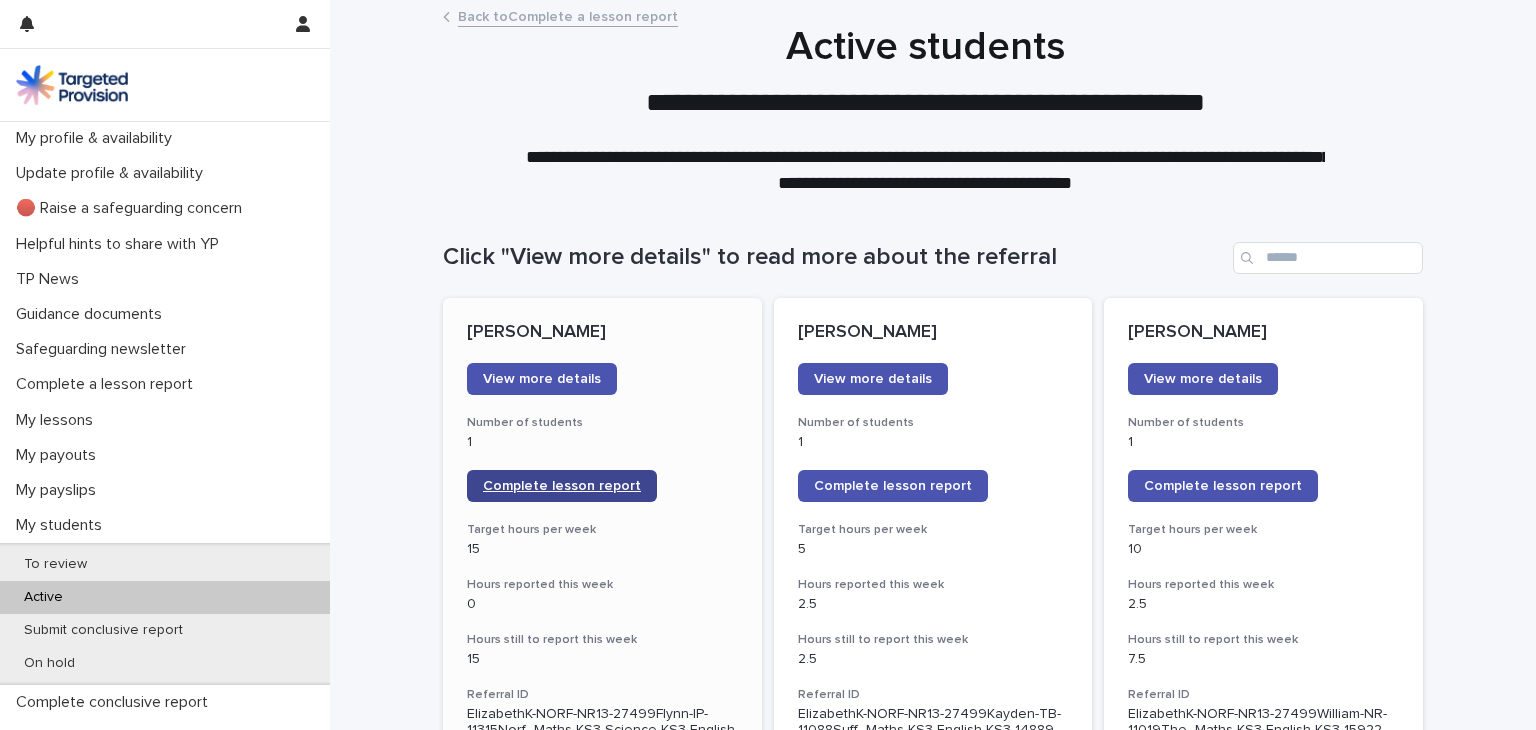 click on "Complete lesson report" at bounding box center [562, 486] 